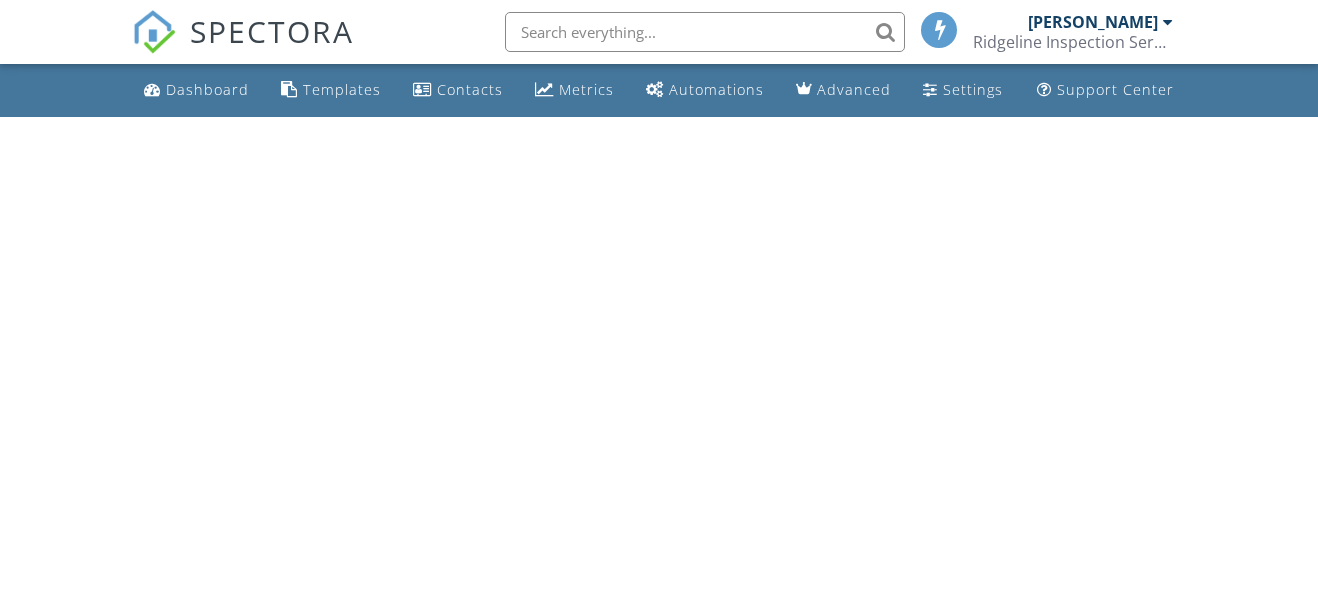 scroll, scrollTop: 0, scrollLeft: 0, axis: both 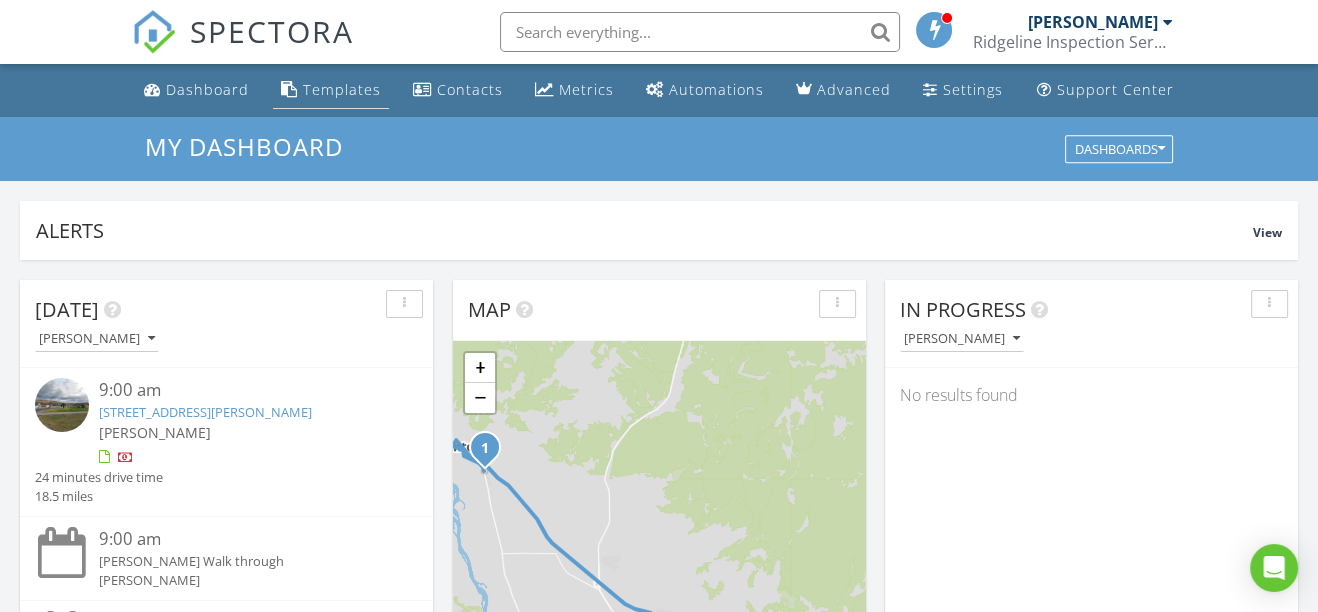 click on "Templates" at bounding box center (342, 89) 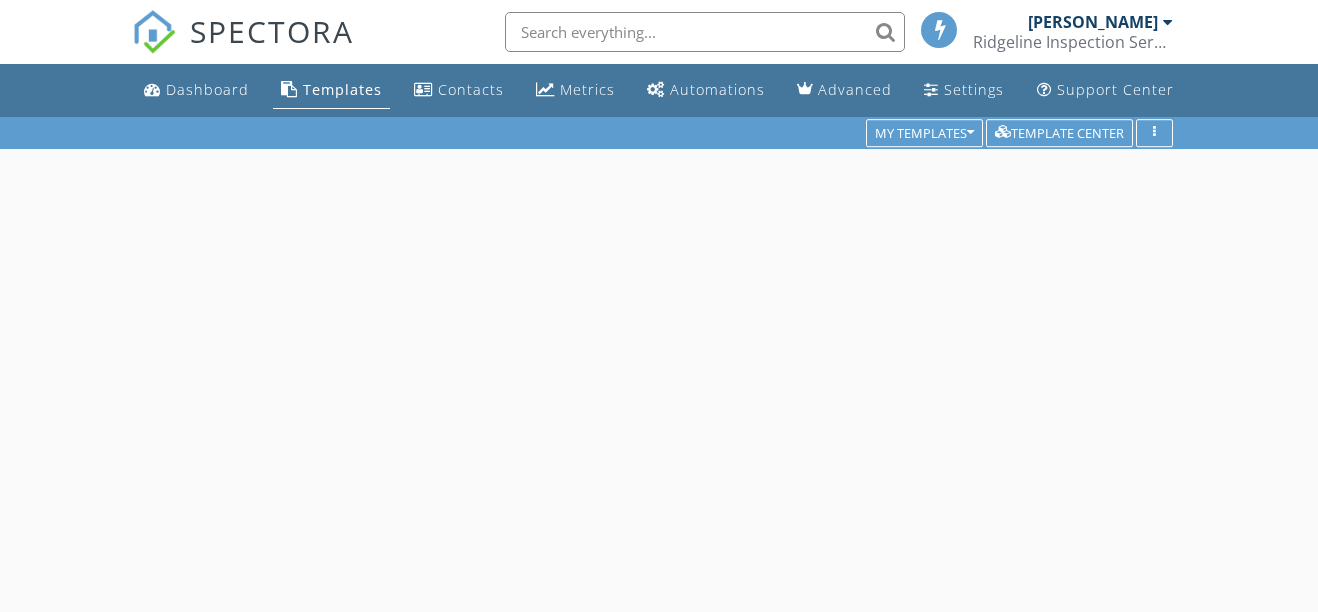 scroll, scrollTop: 0, scrollLeft: 0, axis: both 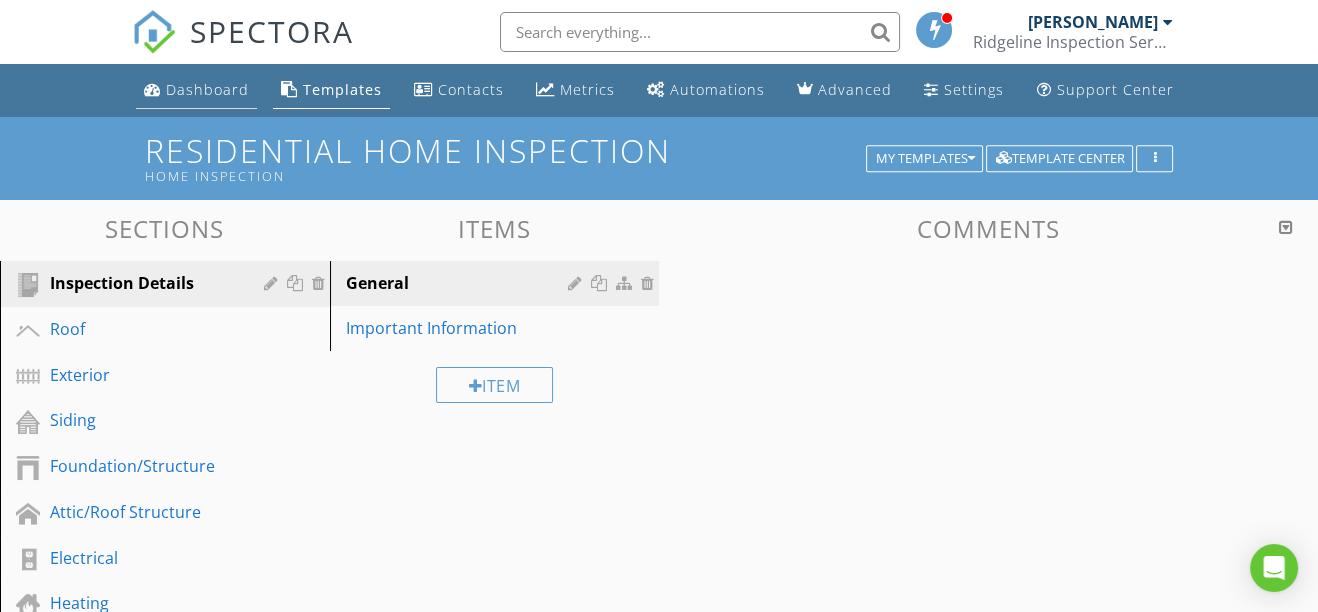 click on "Dashboard" at bounding box center [207, 89] 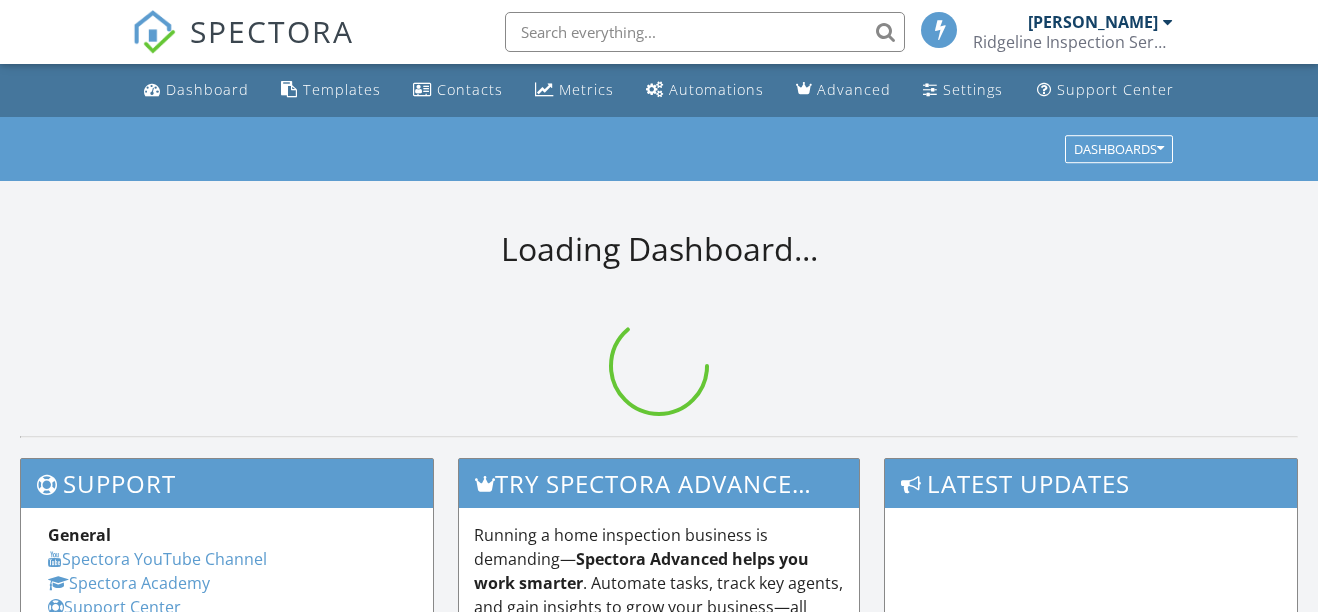 scroll, scrollTop: 0, scrollLeft: 0, axis: both 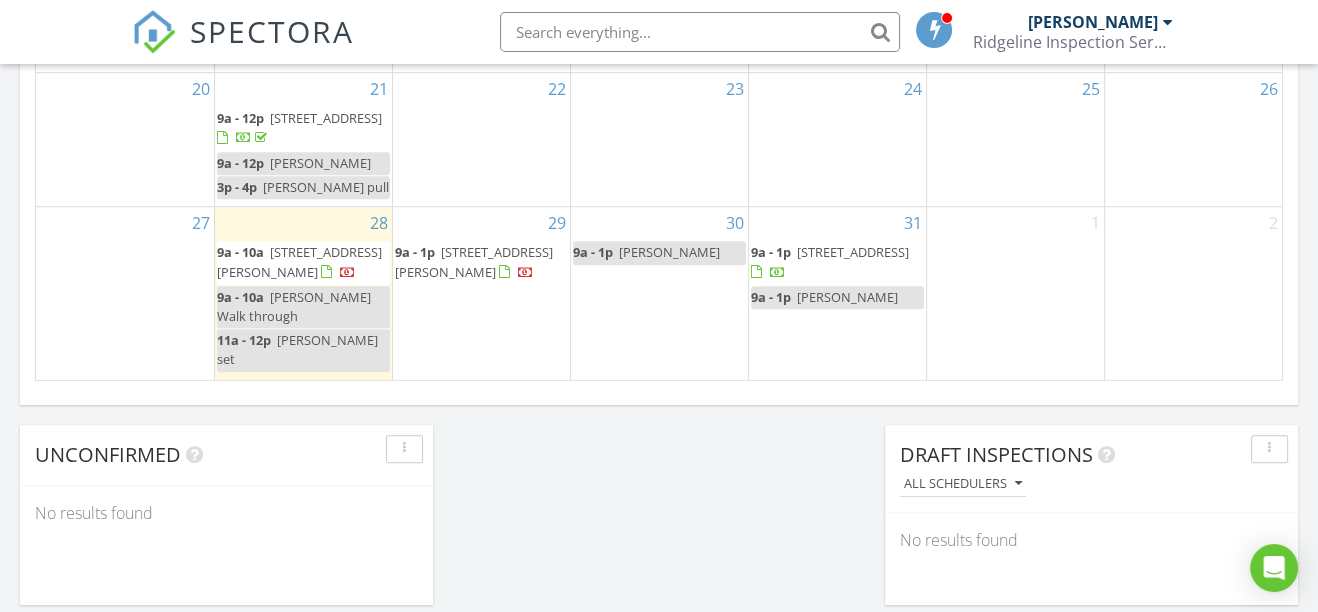 click on "[STREET_ADDRESS][PERSON_NAME]" at bounding box center (474, 261) 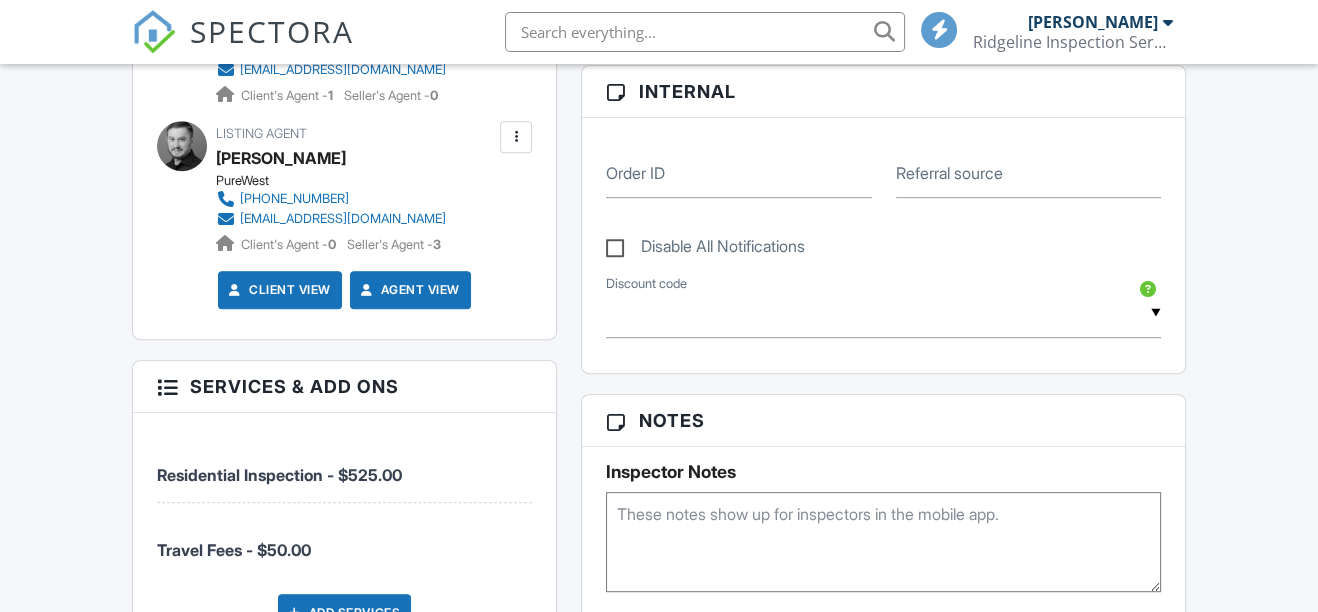 scroll, scrollTop: 0, scrollLeft: 0, axis: both 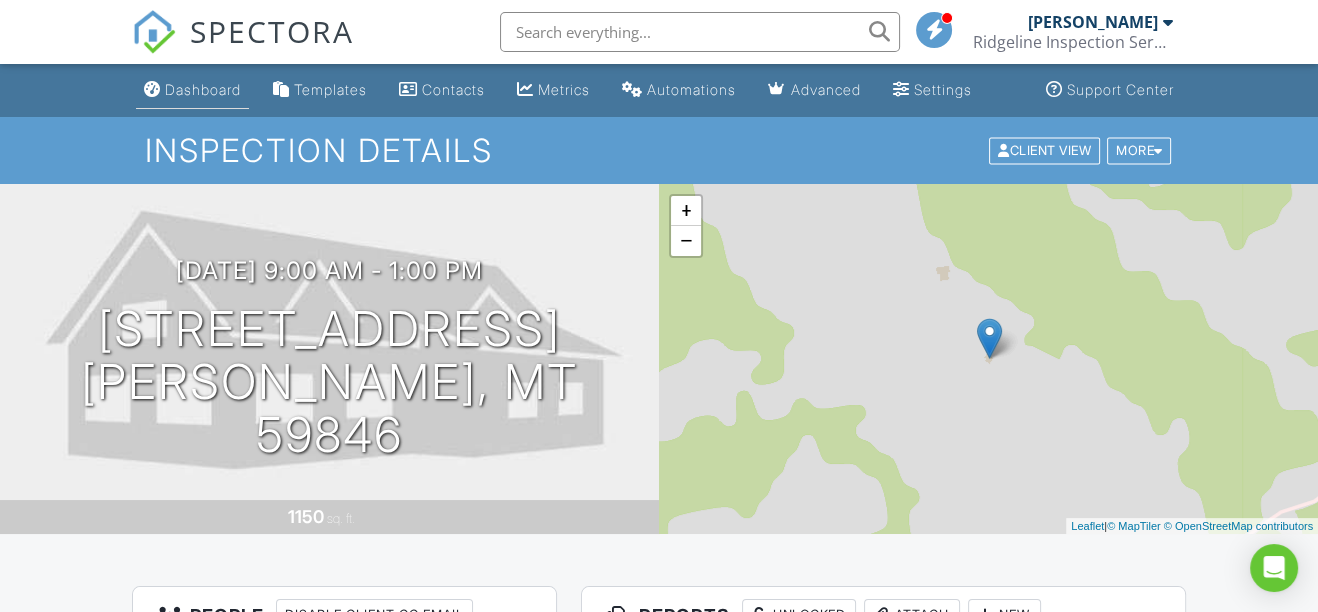 click on "Dashboard" at bounding box center (203, 89) 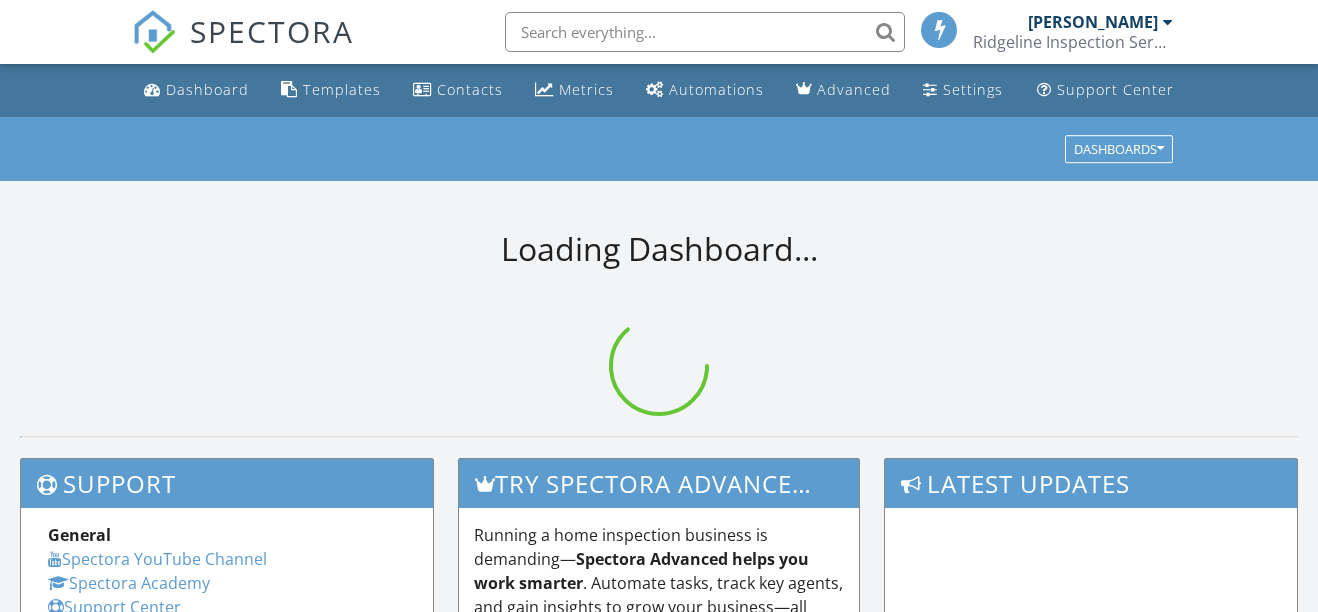 scroll, scrollTop: 0, scrollLeft: 0, axis: both 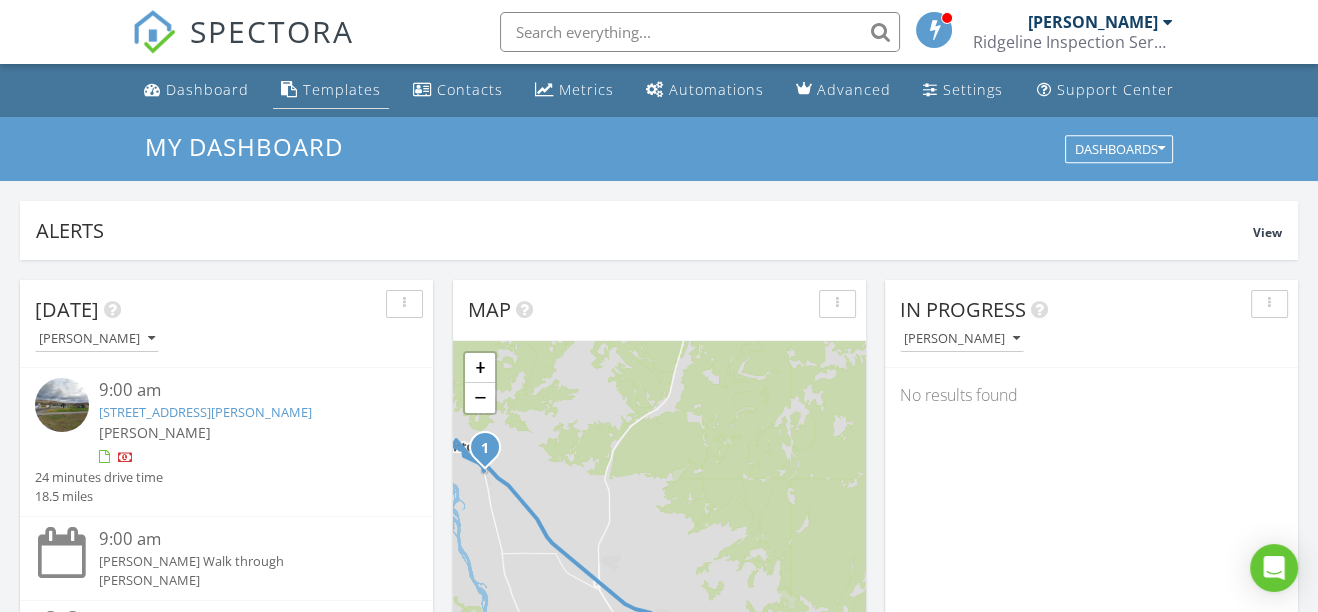 click on "Templates" at bounding box center [331, 90] 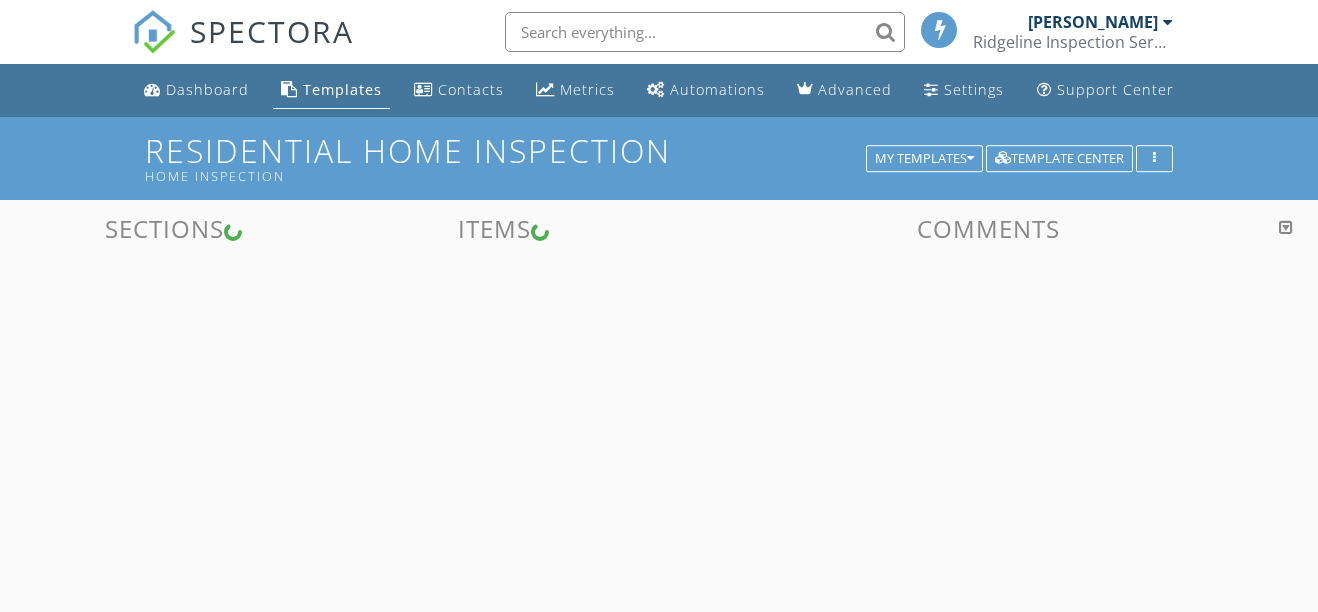 scroll, scrollTop: 0, scrollLeft: 0, axis: both 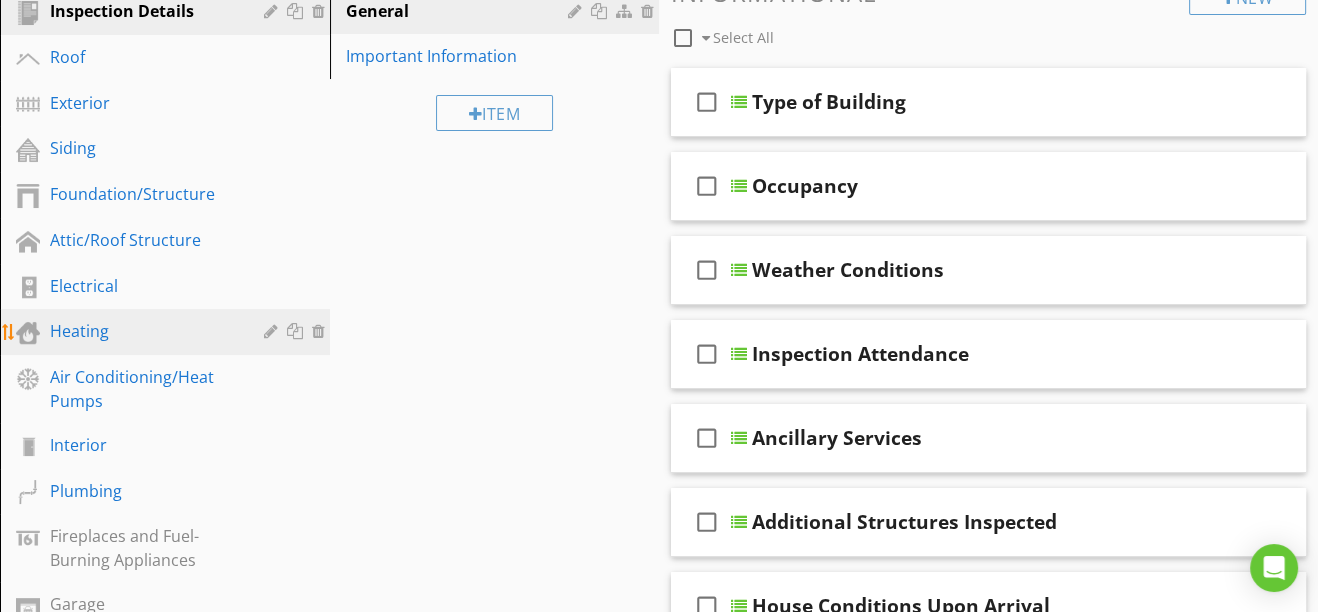 click on "Heating" at bounding box center [142, 331] 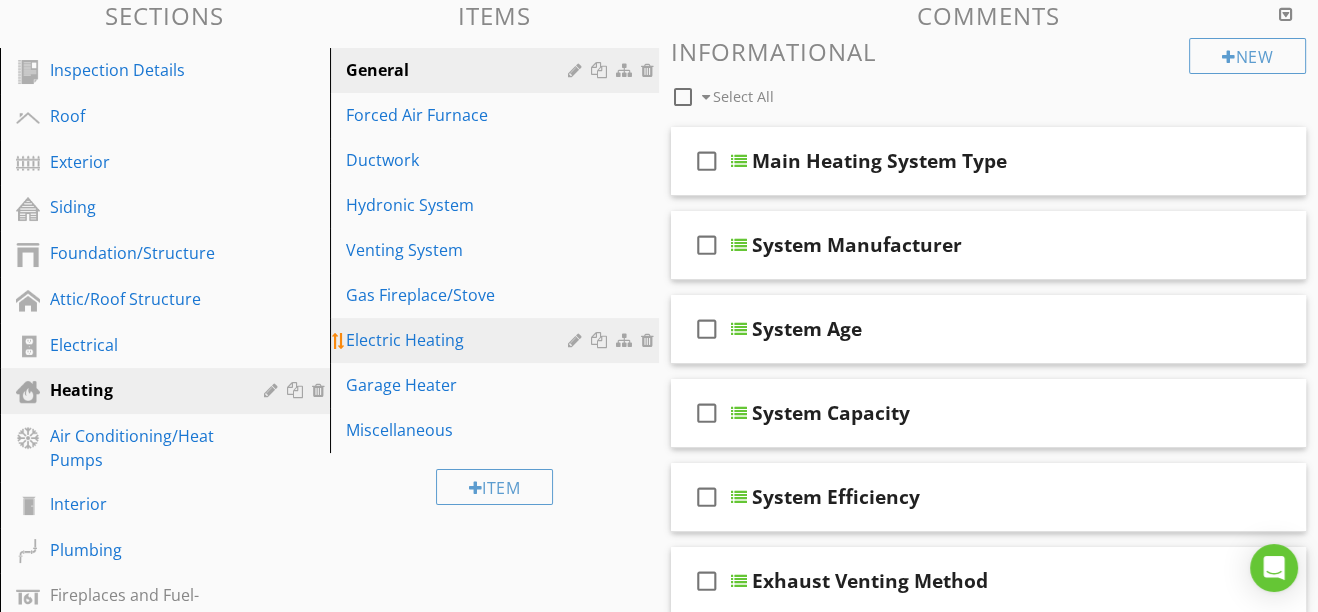 scroll, scrollTop: 181, scrollLeft: 0, axis: vertical 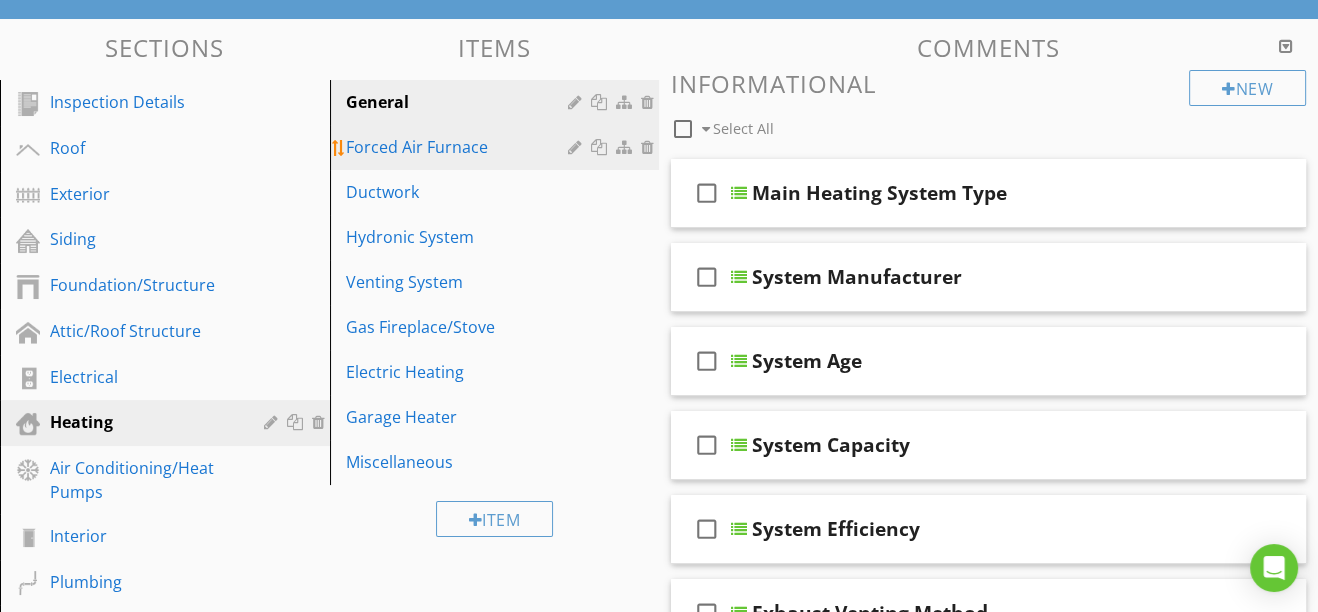 click on "Forced Air Furnace" at bounding box center (498, 147) 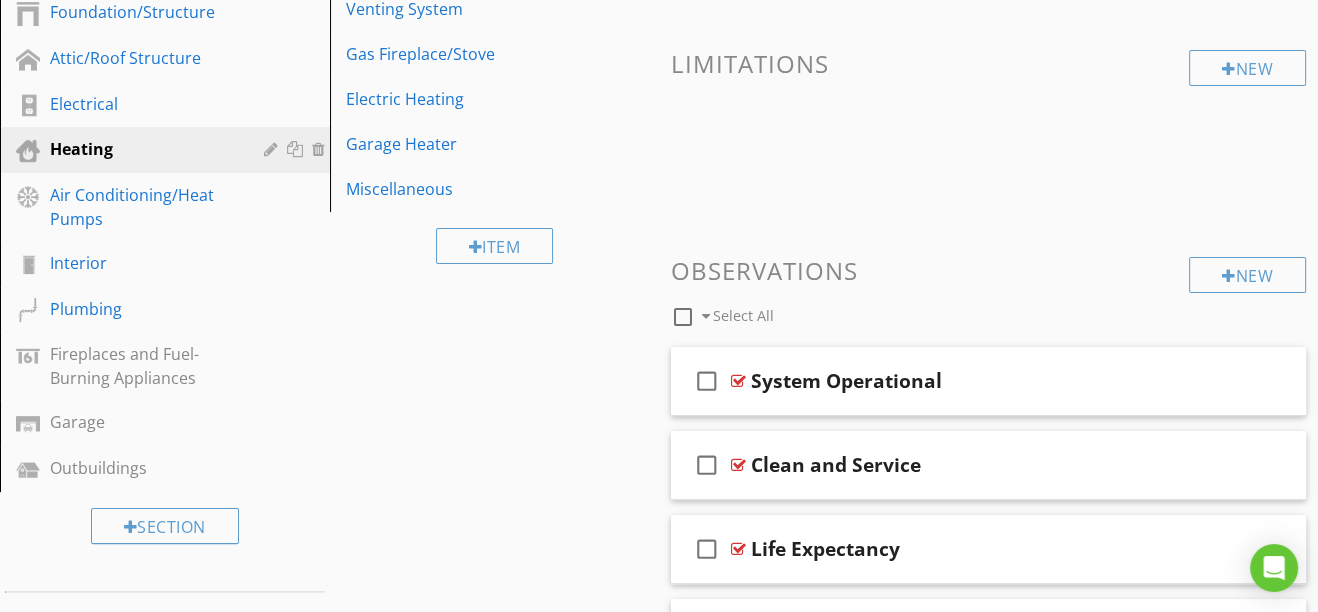 scroll, scrollTop: 90, scrollLeft: 0, axis: vertical 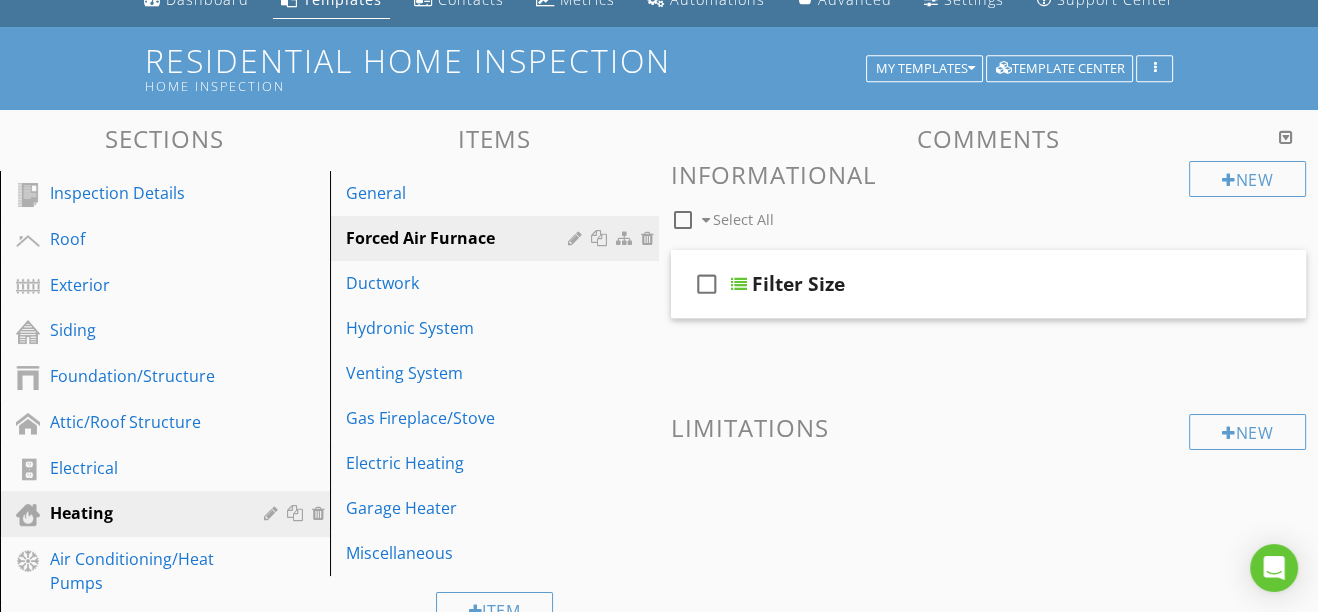 click at bounding box center [1286, 137] 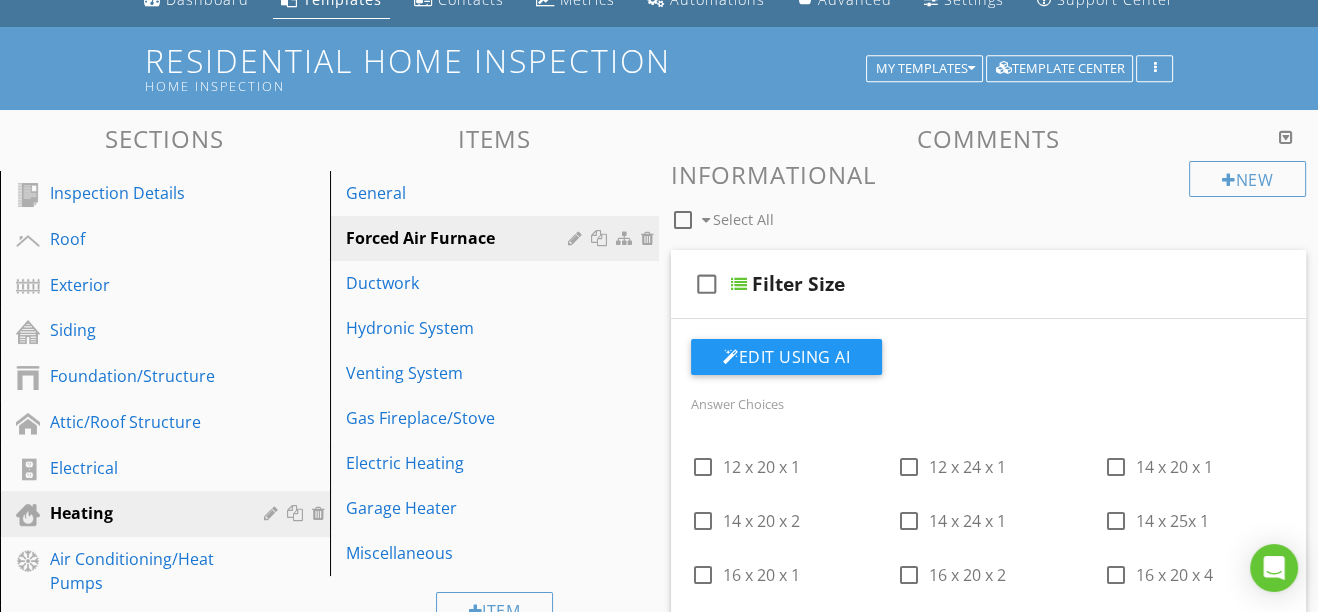 click at bounding box center [1286, 137] 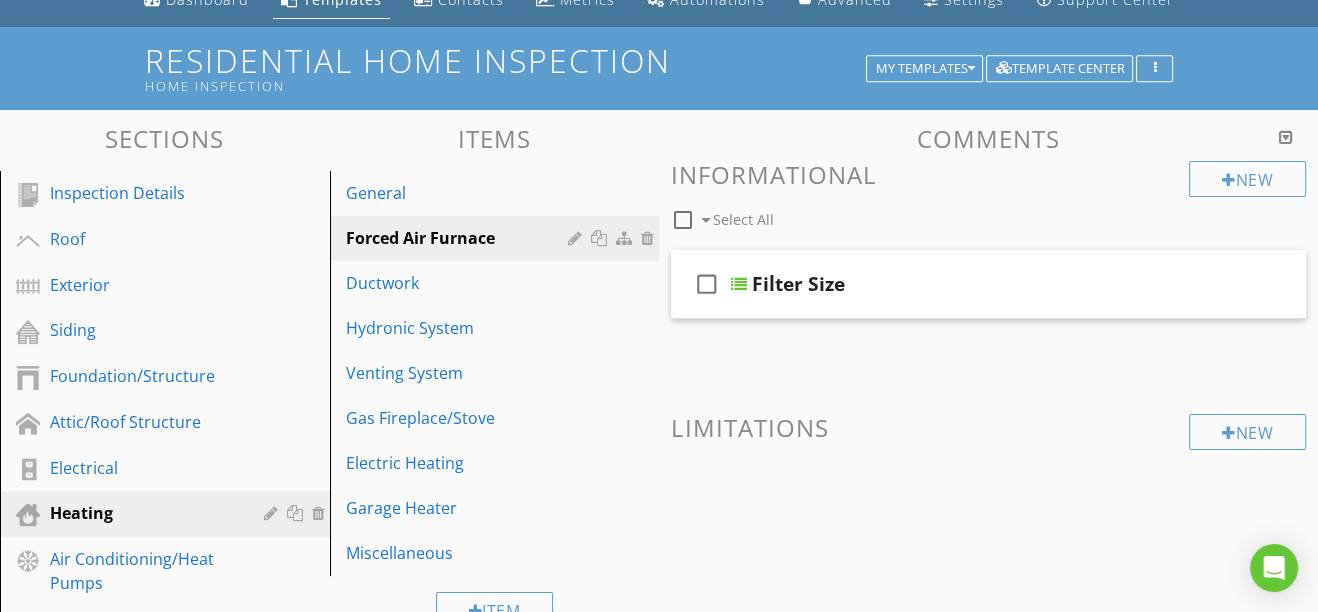 click at bounding box center [1286, 137] 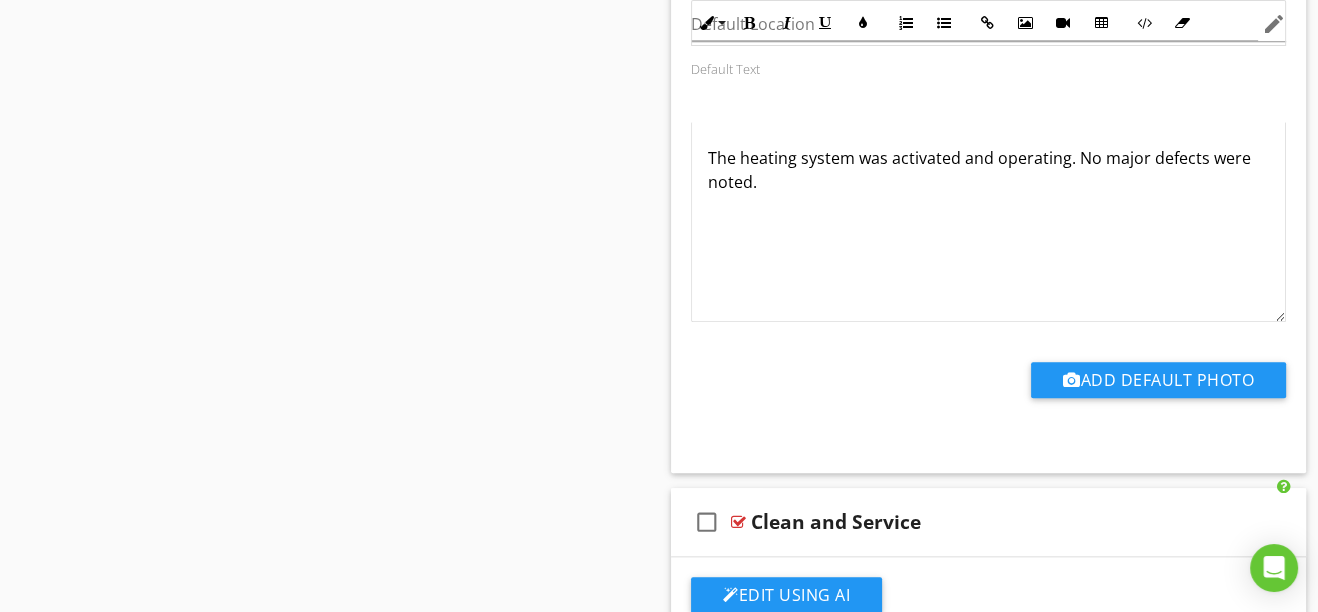 scroll, scrollTop: 2909, scrollLeft: 0, axis: vertical 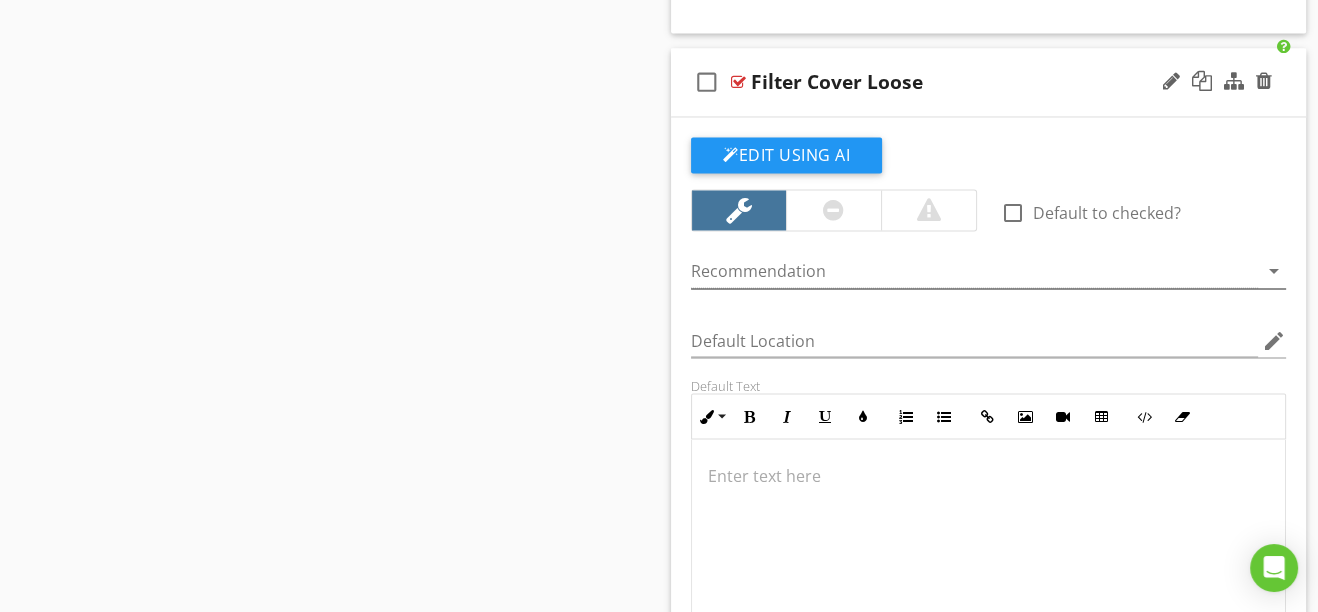 click at bounding box center (974, 271) 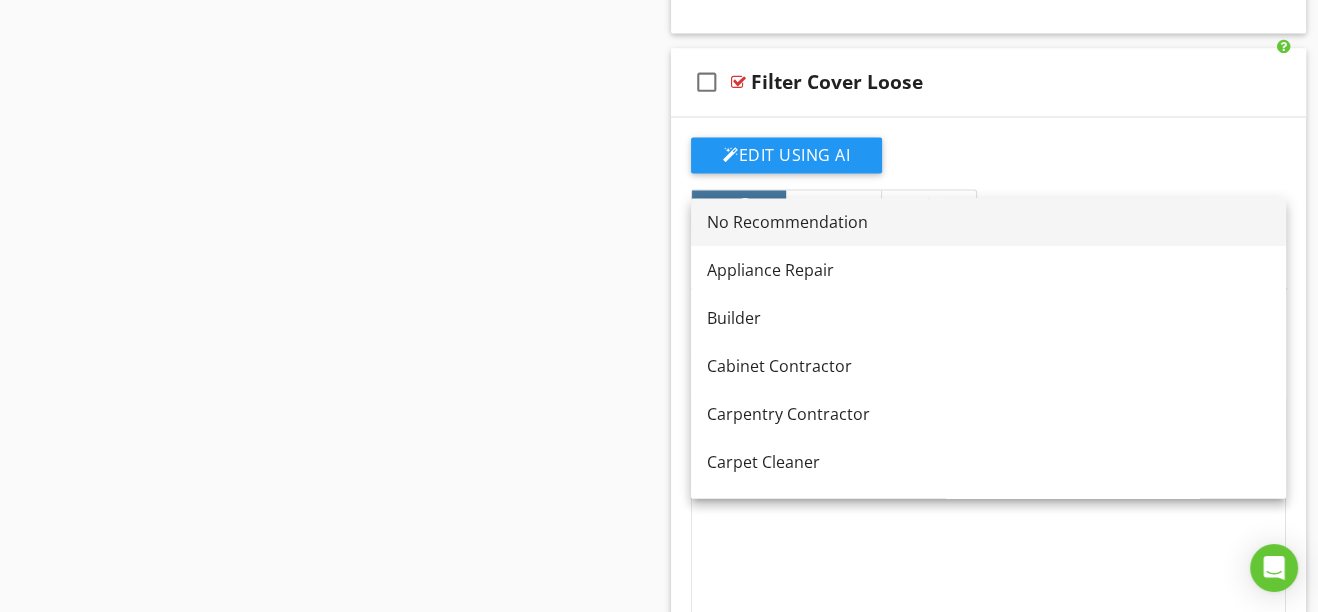 click on "No Recommendation" at bounding box center [988, 222] 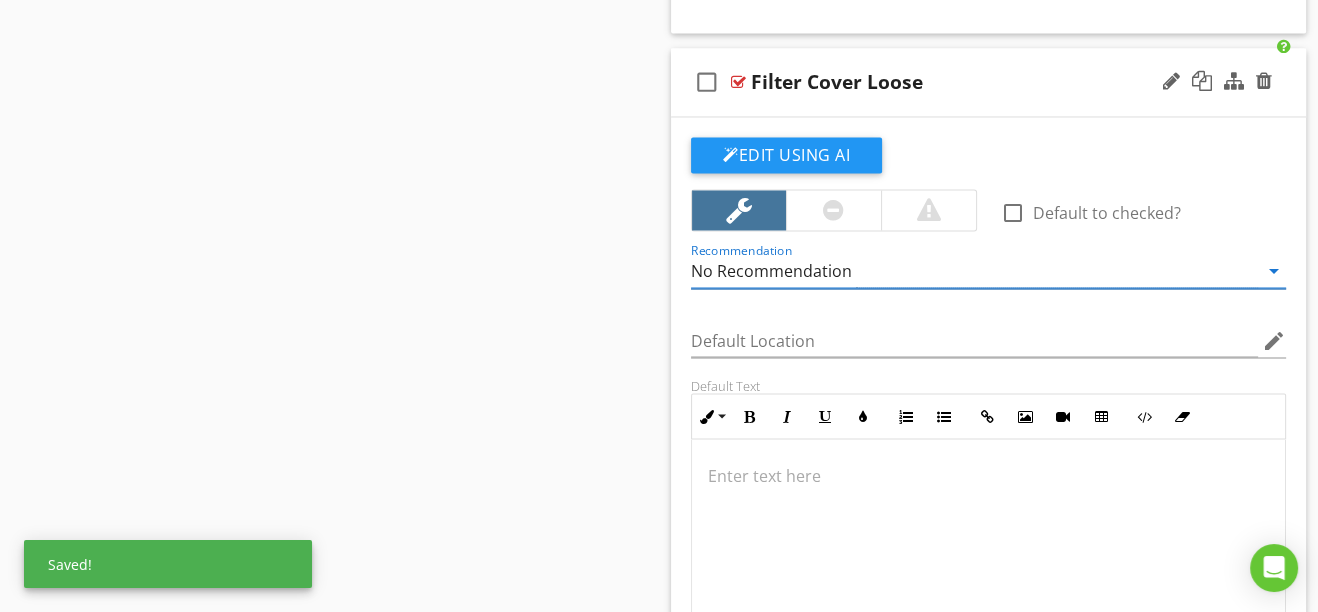 click at bounding box center [988, 539] 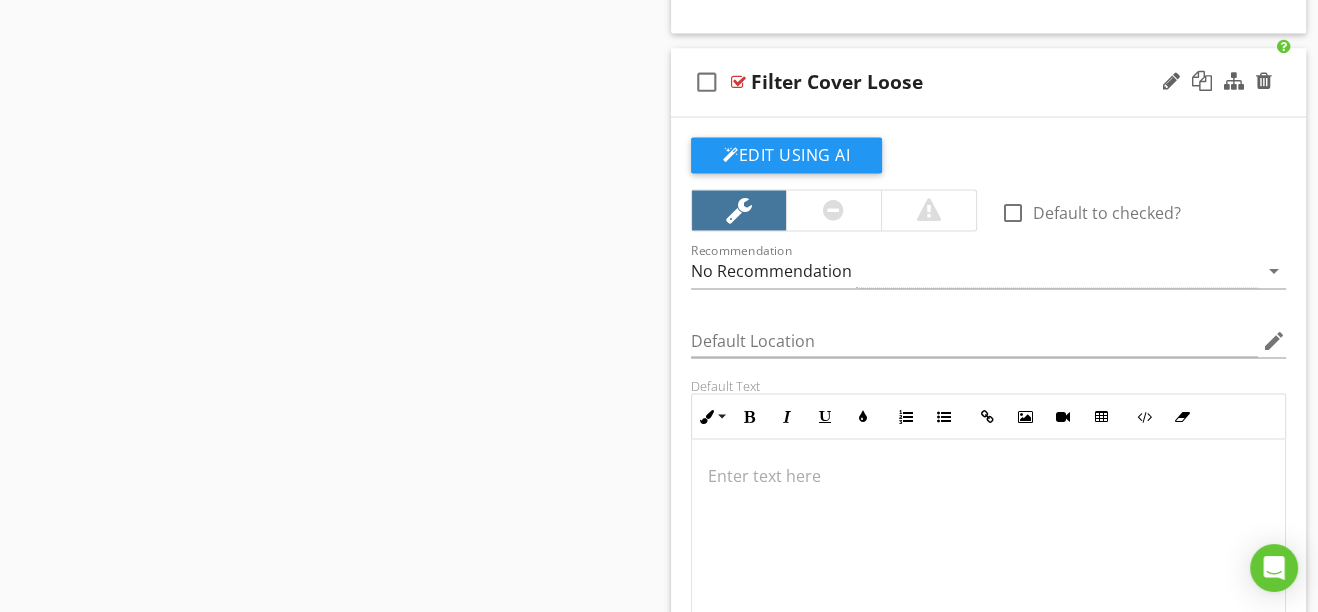 type 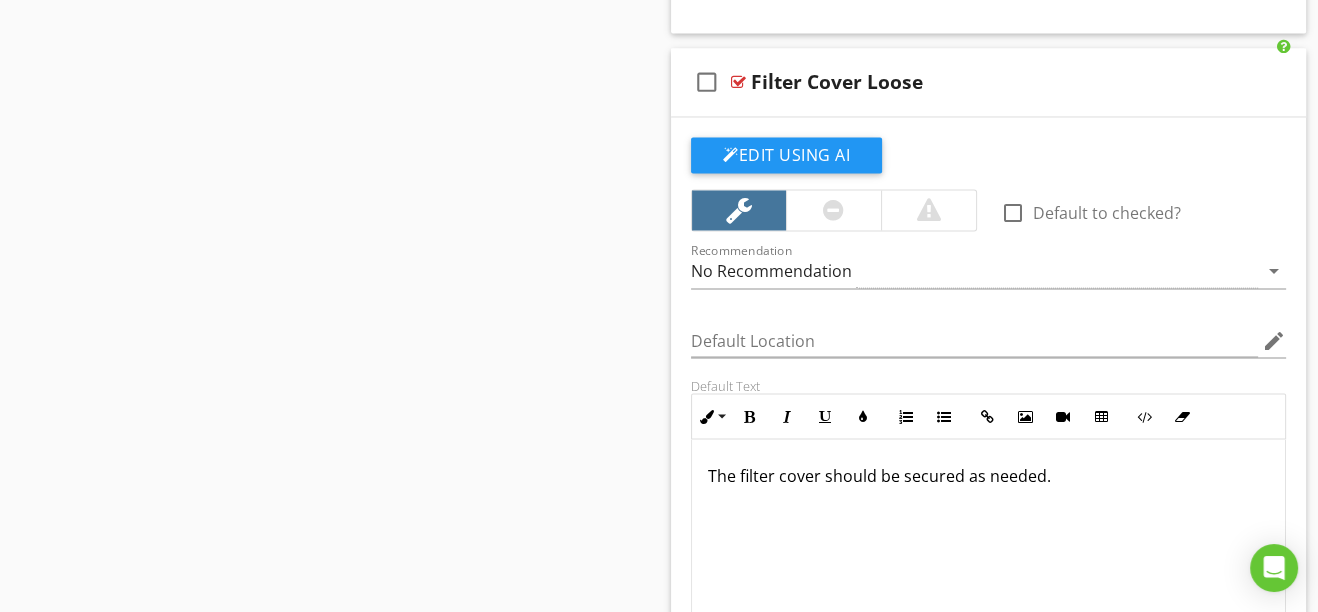 scroll, scrollTop: 19458, scrollLeft: 0, axis: vertical 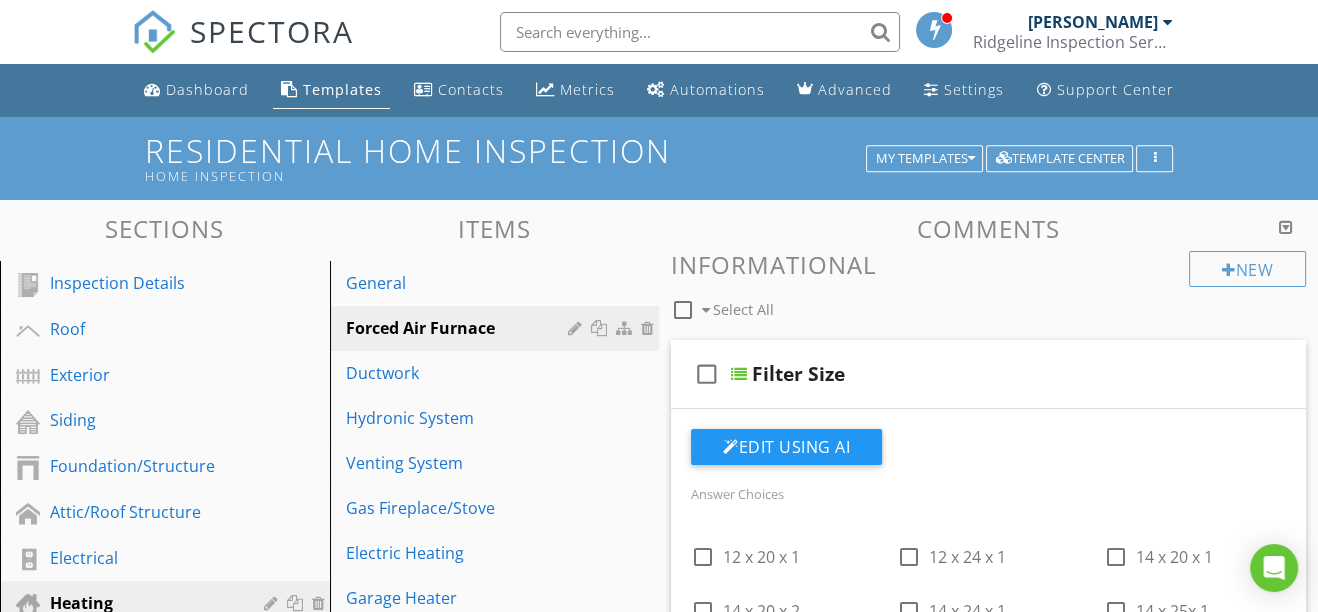 click at bounding box center (1286, 227) 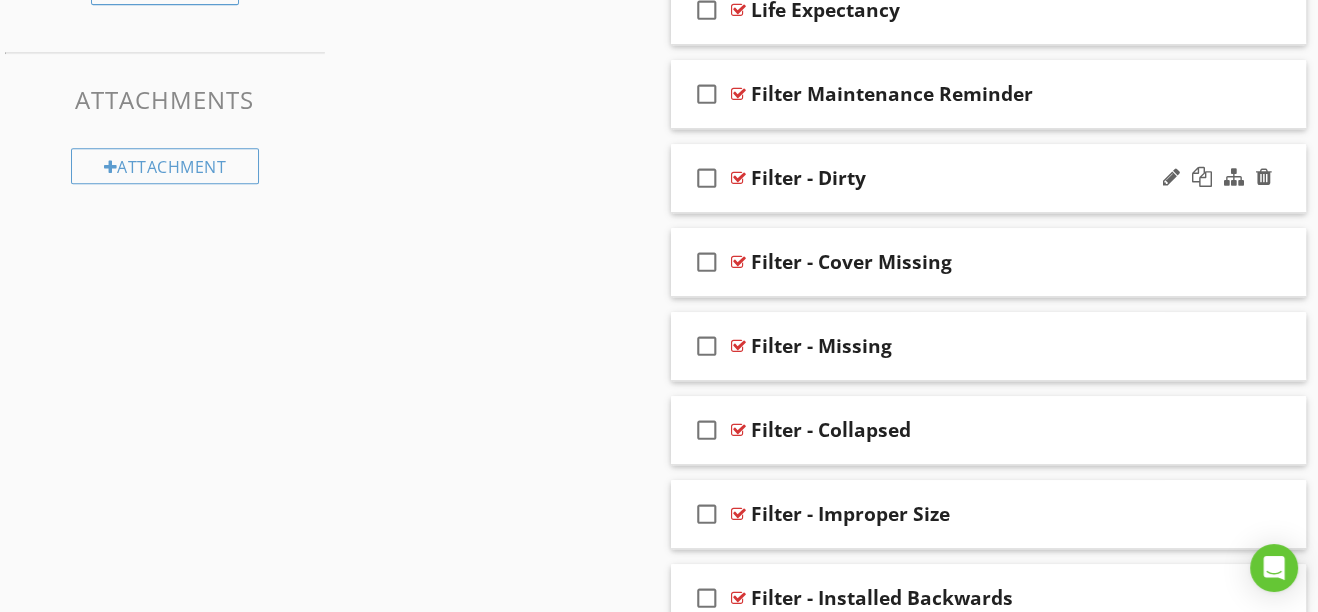 scroll, scrollTop: 902, scrollLeft: 0, axis: vertical 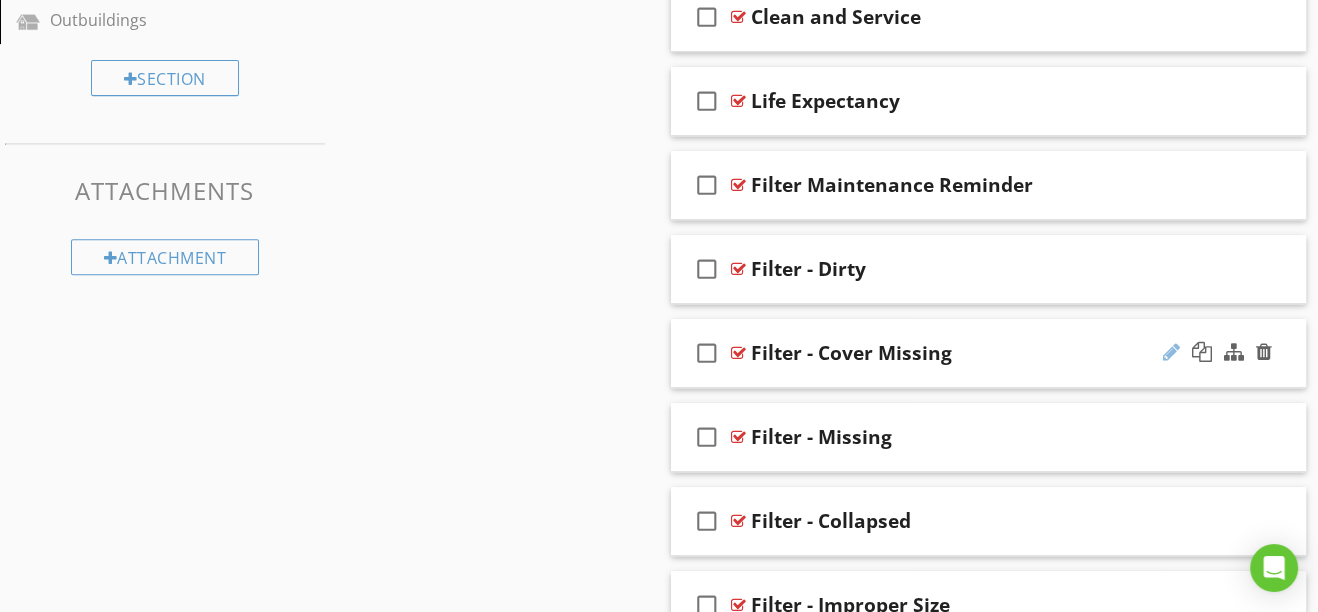 click at bounding box center (1171, 352) 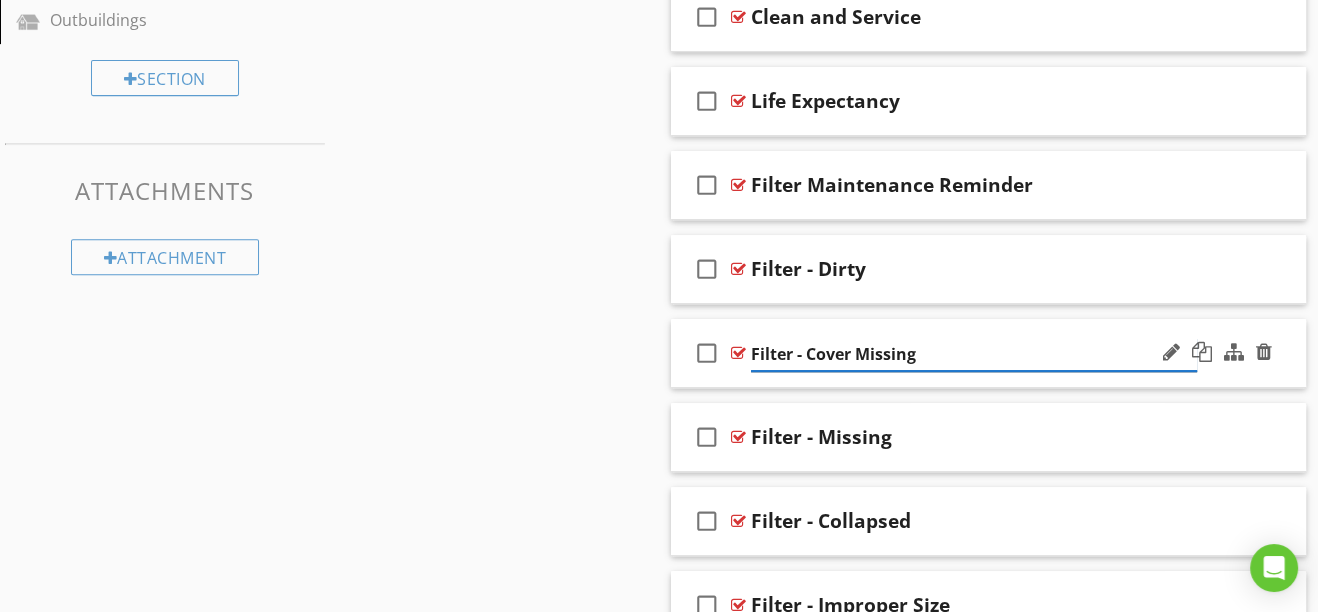 click on "Filter - Cover Missing" at bounding box center (974, 354) 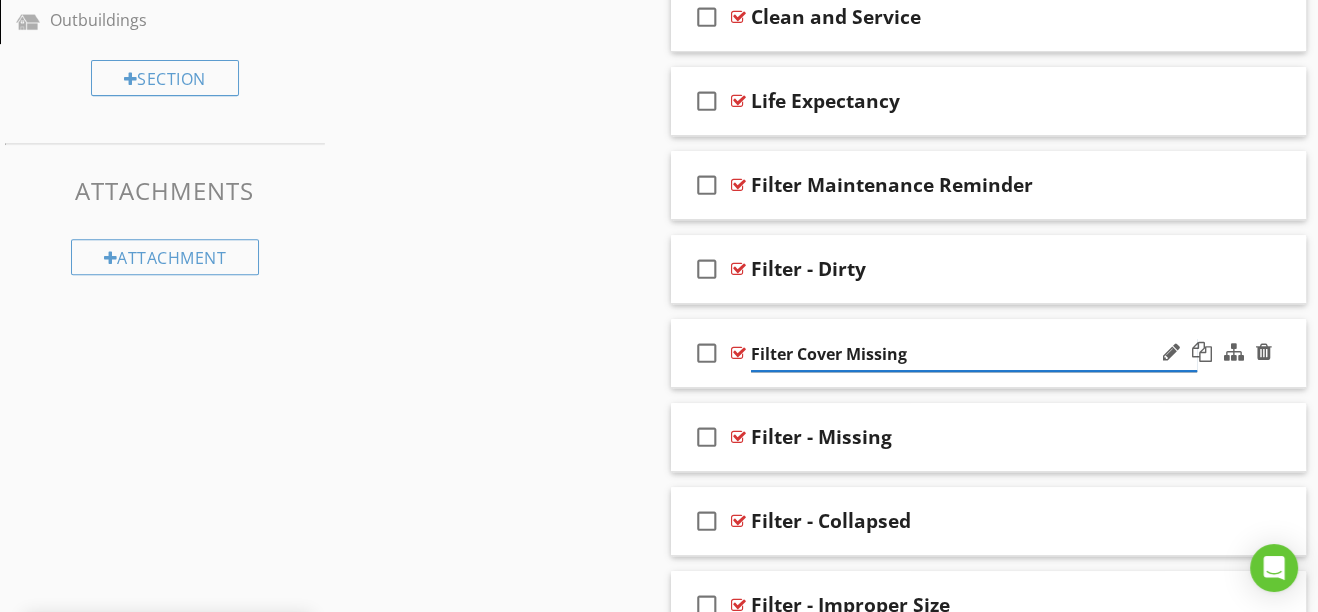 click on "Filter Cover Missing" at bounding box center [974, 354] 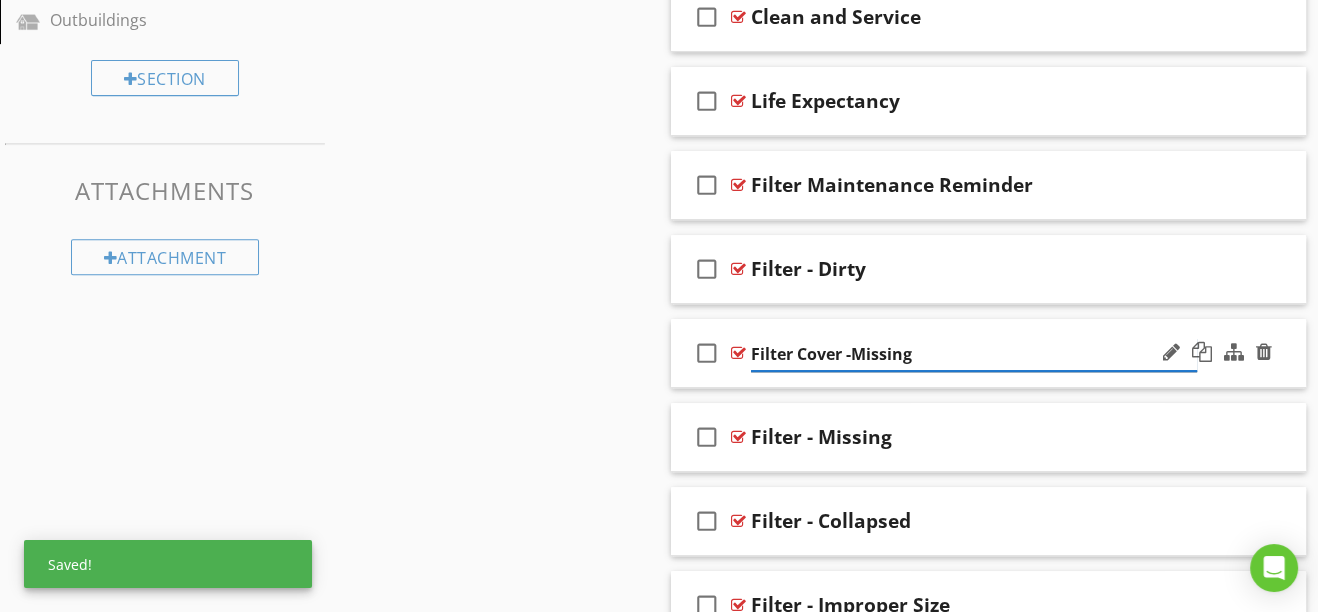 type on "Filter Cover - Missing" 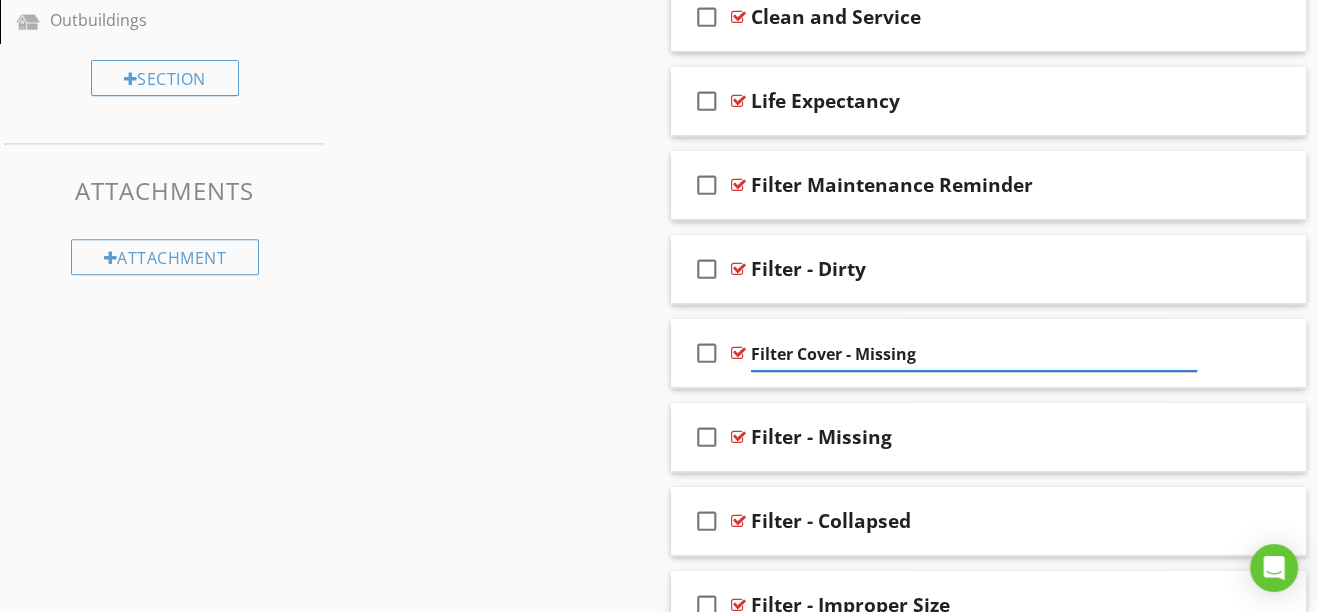click on "Sections
Inspection Details           Roof           Exterior           Siding           Foundation/Structure           Attic/Roof Structure           Electrical           Heating           Air Conditioning/Heat Pumps           Interior           Plumbing           Fireplaces and Fuel-Burning Appliances           Garage           Outbuildings
Section
Attachments
Attachment
Items
General           Forced Air Furnace           Ductwork           Hydronic System           Venting System           Gas Fireplace/Stove           Electric Heating           Garage Heater           Miscellaneous
Item
Comments
New
Informational   check_box_outline_blank     Select All       check_box_outline_blank
Filter Size
New
Limitations" at bounding box center (659, 631) 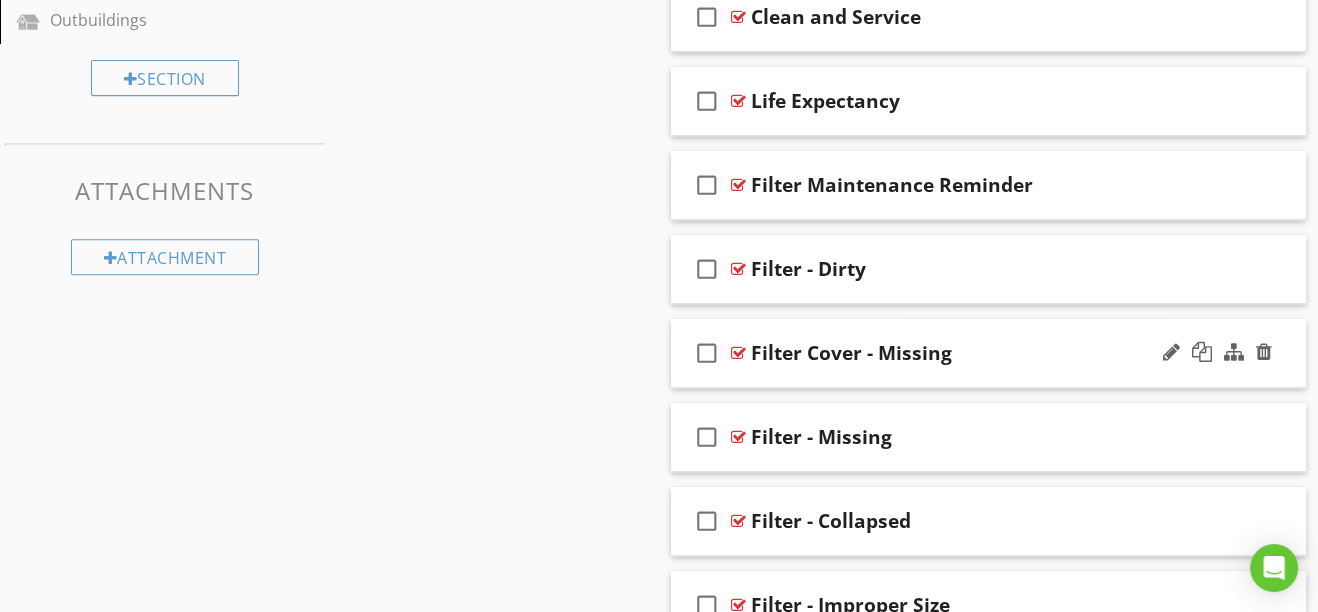 type 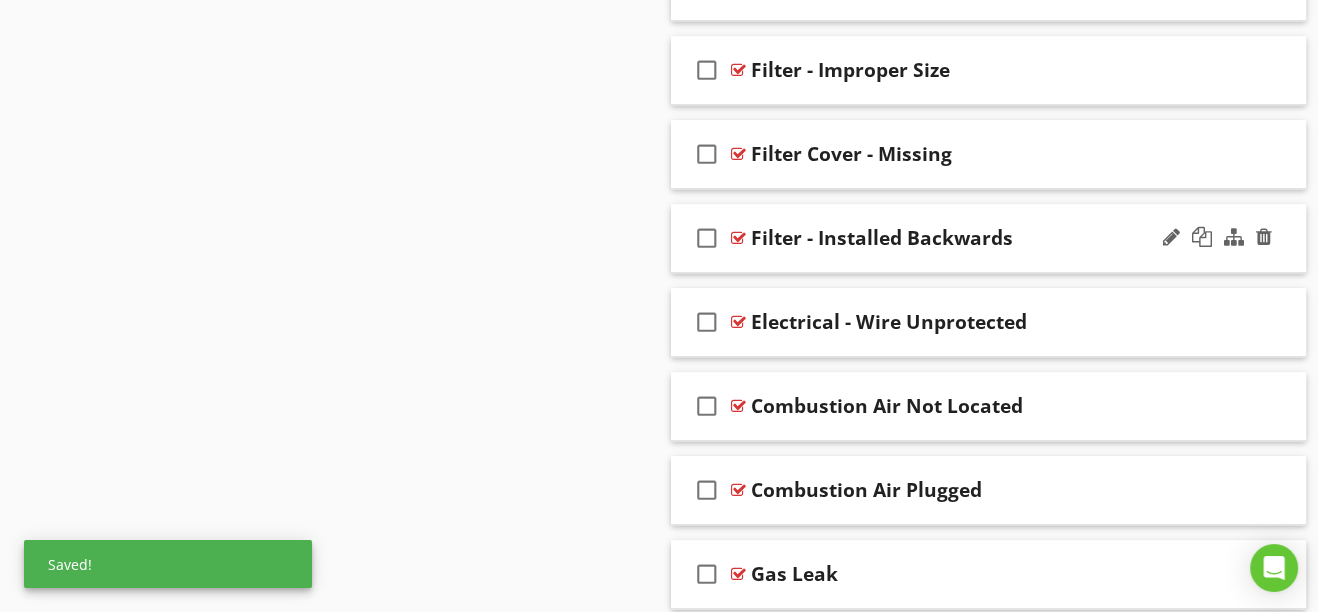scroll, scrollTop: 1356, scrollLeft: 0, axis: vertical 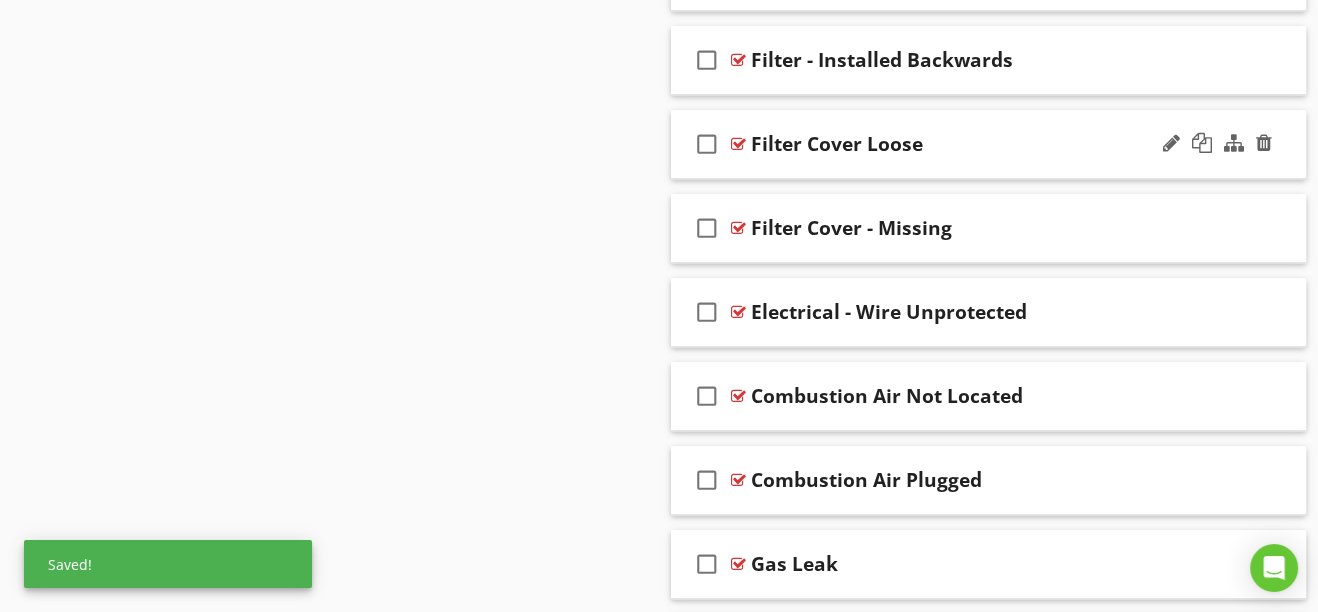 click at bounding box center [738, 144] 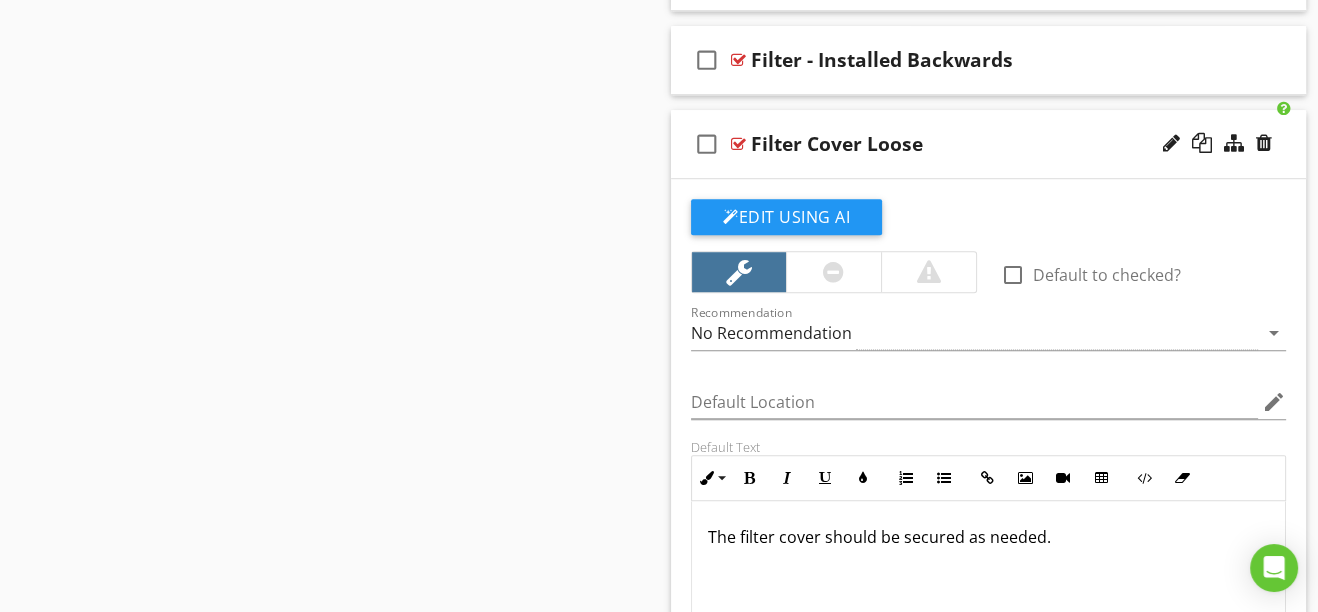 click on "Filter Cover Loose" at bounding box center [837, 144] 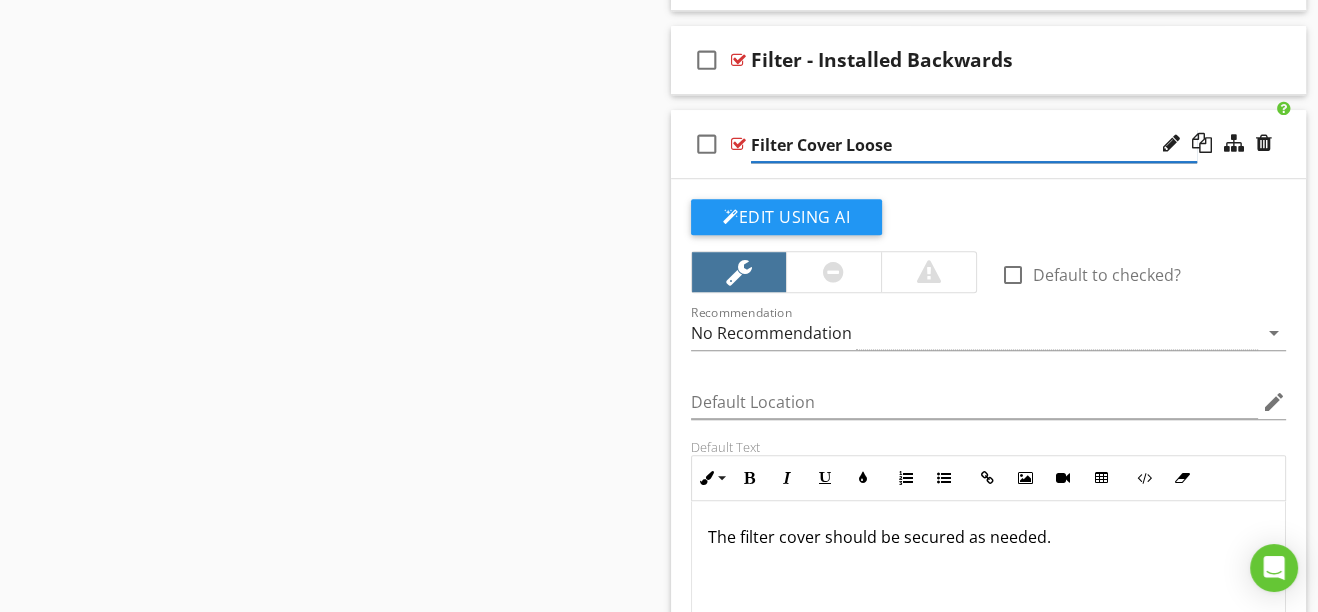 click on "Filter Cover Loose" at bounding box center [974, 145] 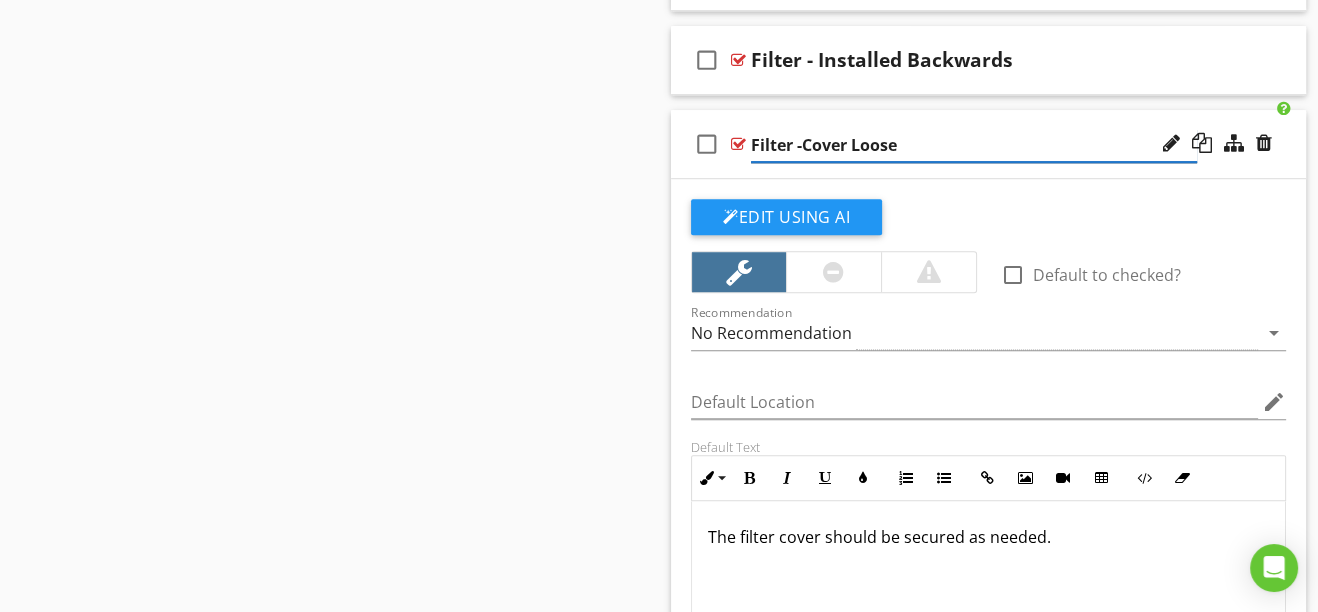 type on "Filter - Cover Loose" 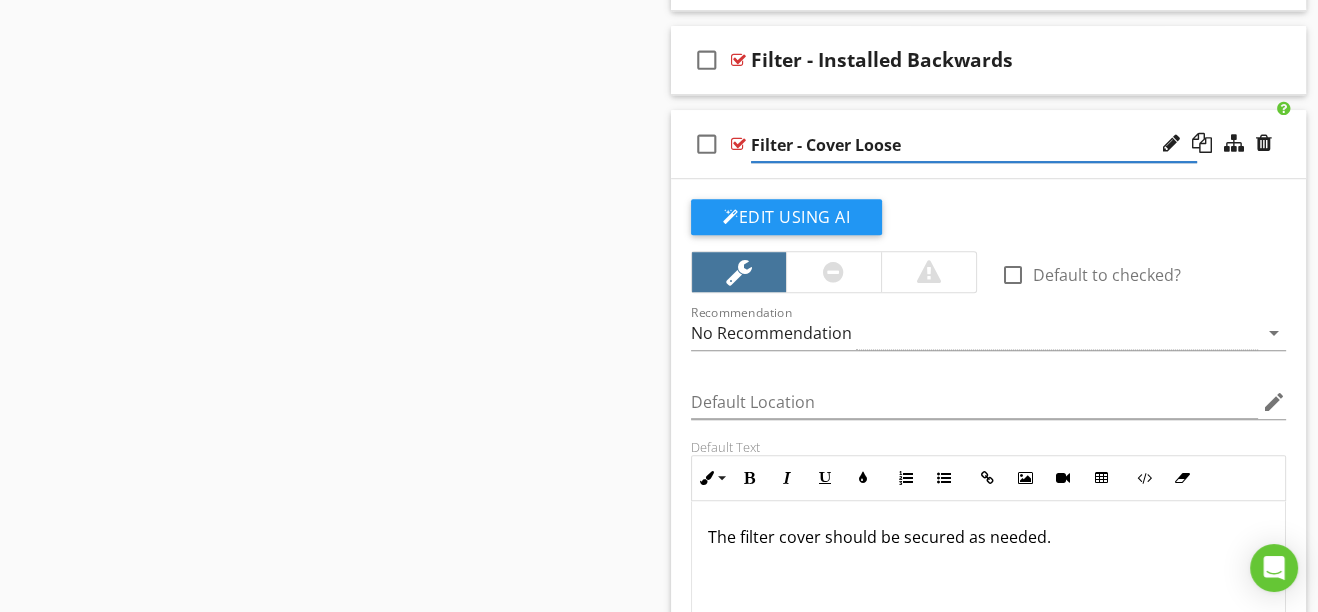 click on "Sections
Inspection Details           Roof           Exterior           Siding           Foundation/Structure           Attic/Roof Structure           Electrical           Heating           Air Conditioning/Heat Pumps           Interior           Plumbing           Fireplaces and Fuel-Burning Appliances           Garage           Outbuildings
Section
Attachments
Attachment
Items
General           Forced Air Furnace           Ductwork           Hydronic System           Venting System           Gas Fireplace/Stove           Electric Heating           Garage Heater           Miscellaneous
Item
Comments
New
Informational   check_box_outline_blank     Select All       check_box_outline_blank
Filter Size
New
Limitations" at bounding box center (659, 422) 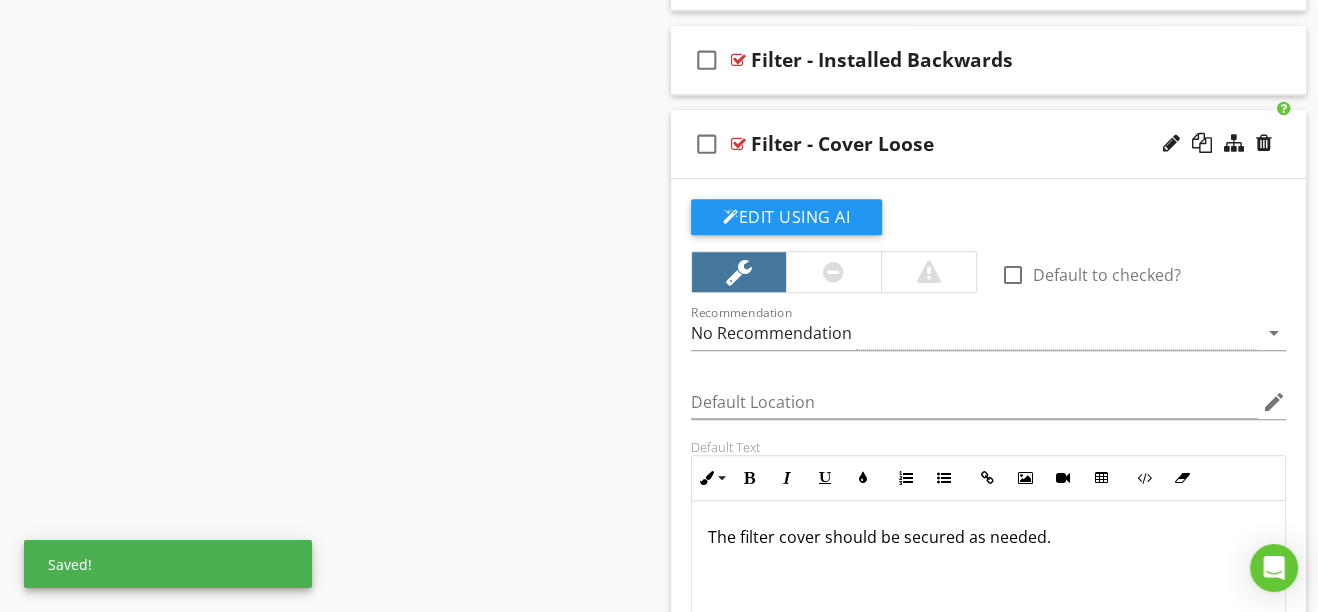 click at bounding box center (738, 144) 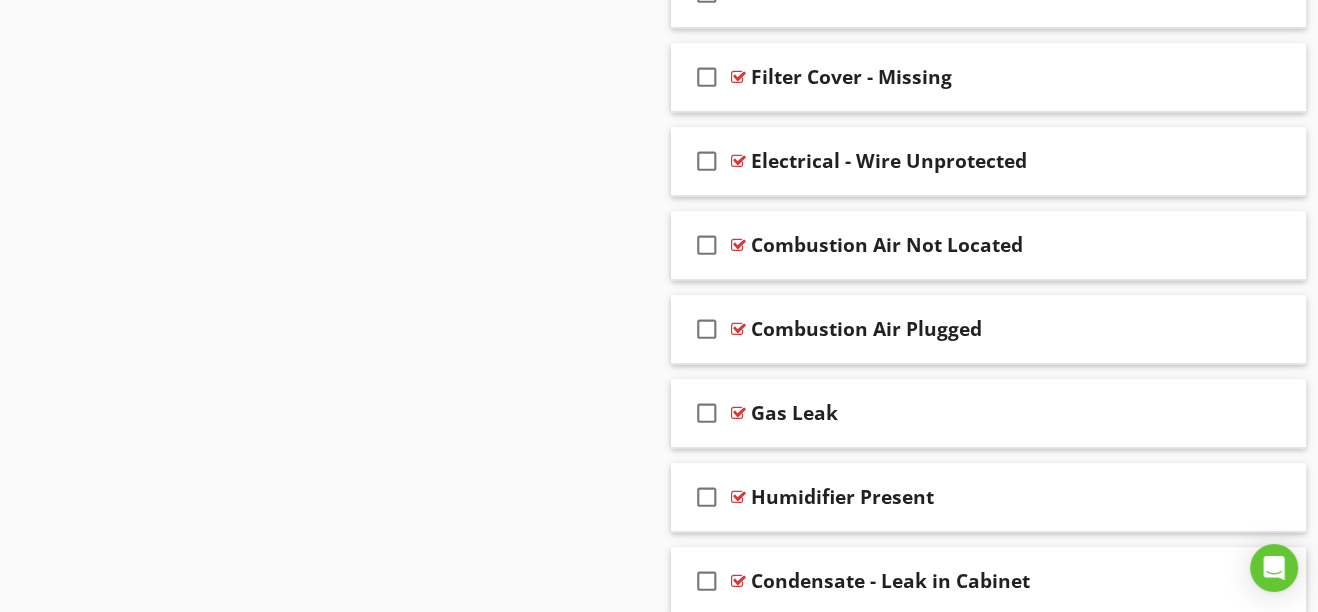 scroll, scrollTop: 1629, scrollLeft: 0, axis: vertical 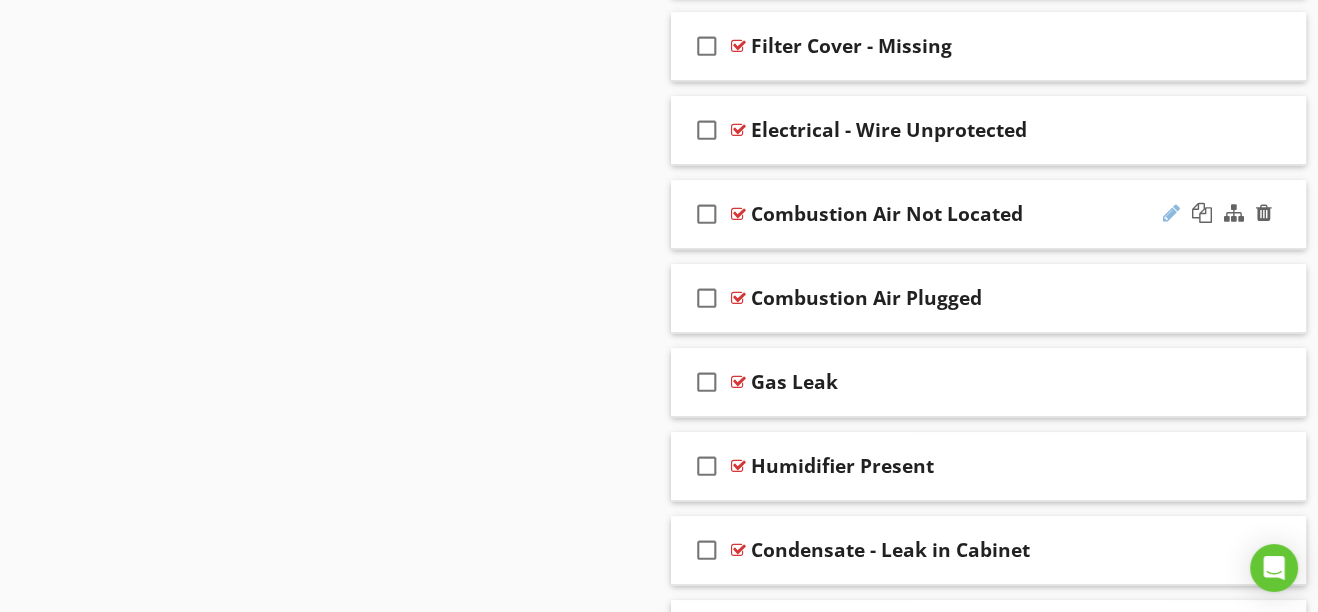 click at bounding box center (1171, 213) 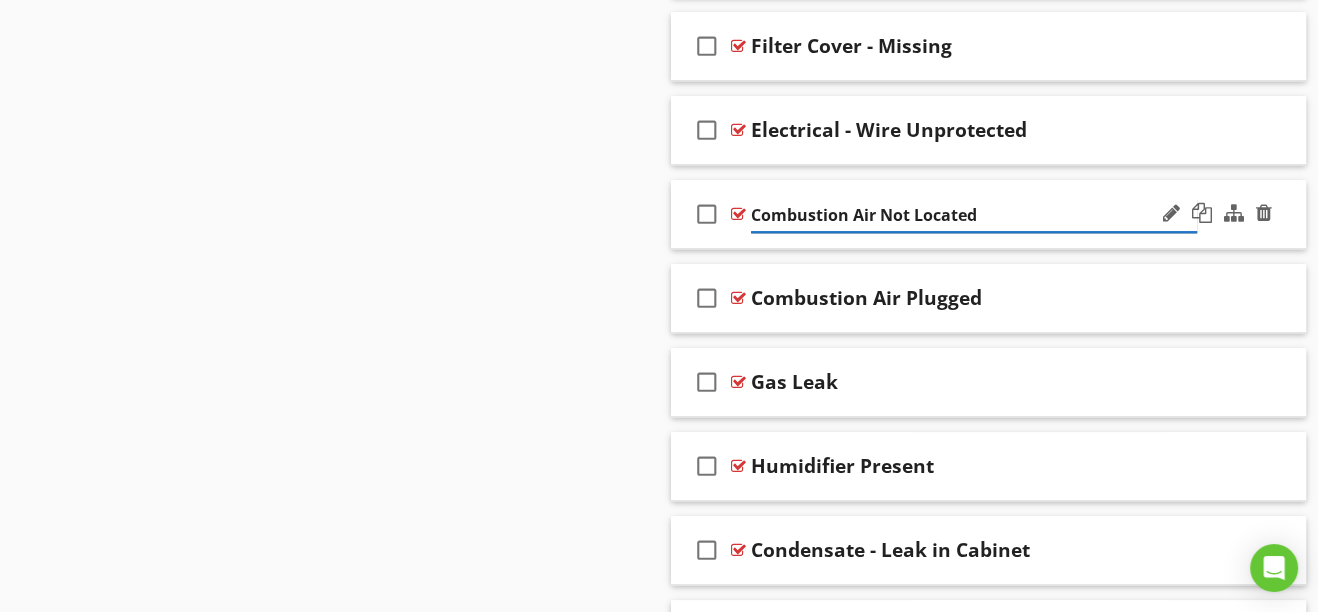 click on "Combustion Air Not Located" at bounding box center (974, 215) 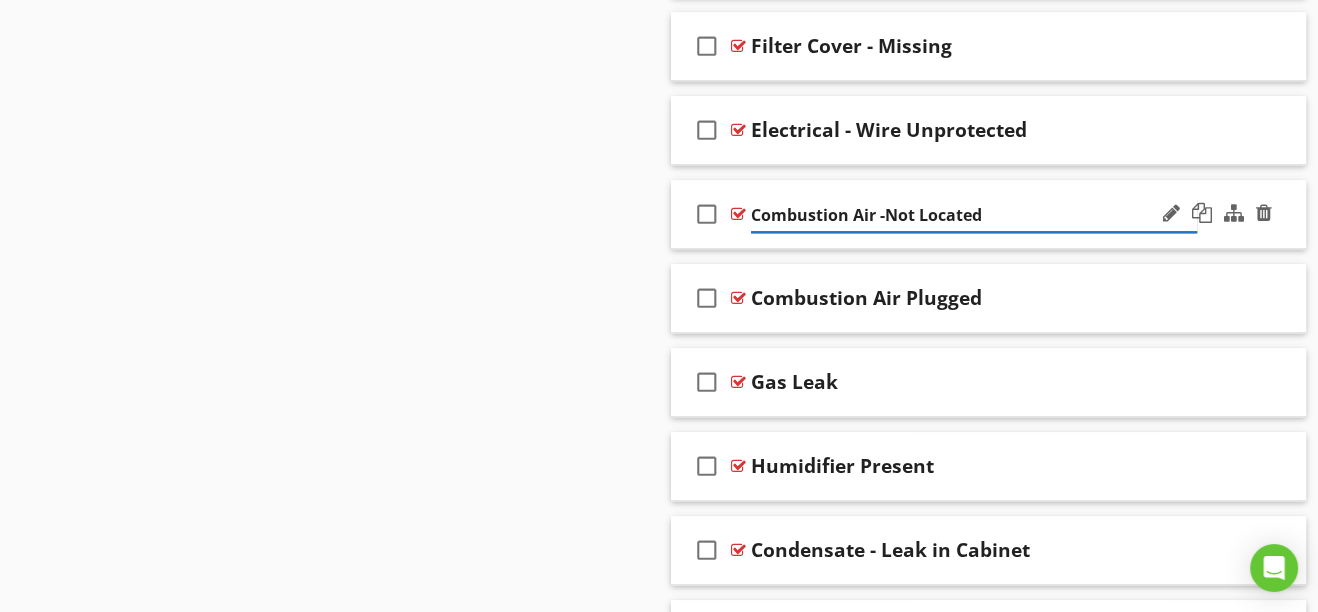 type on "Combustion Air - Not Located" 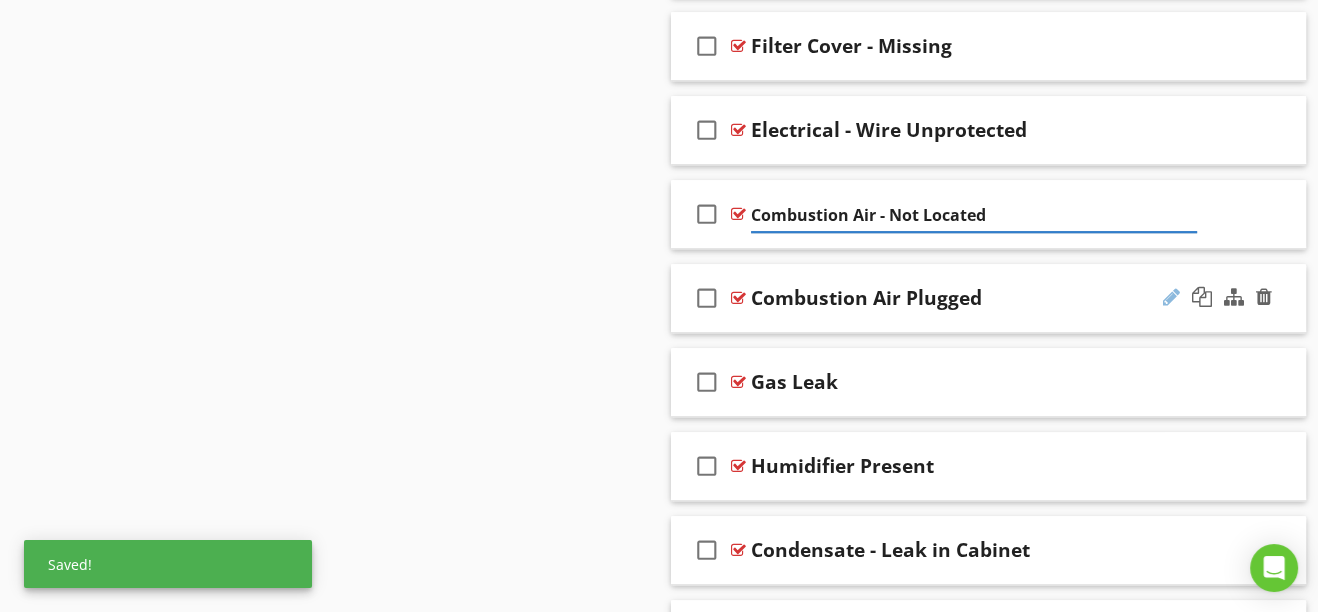 click at bounding box center [1171, 297] 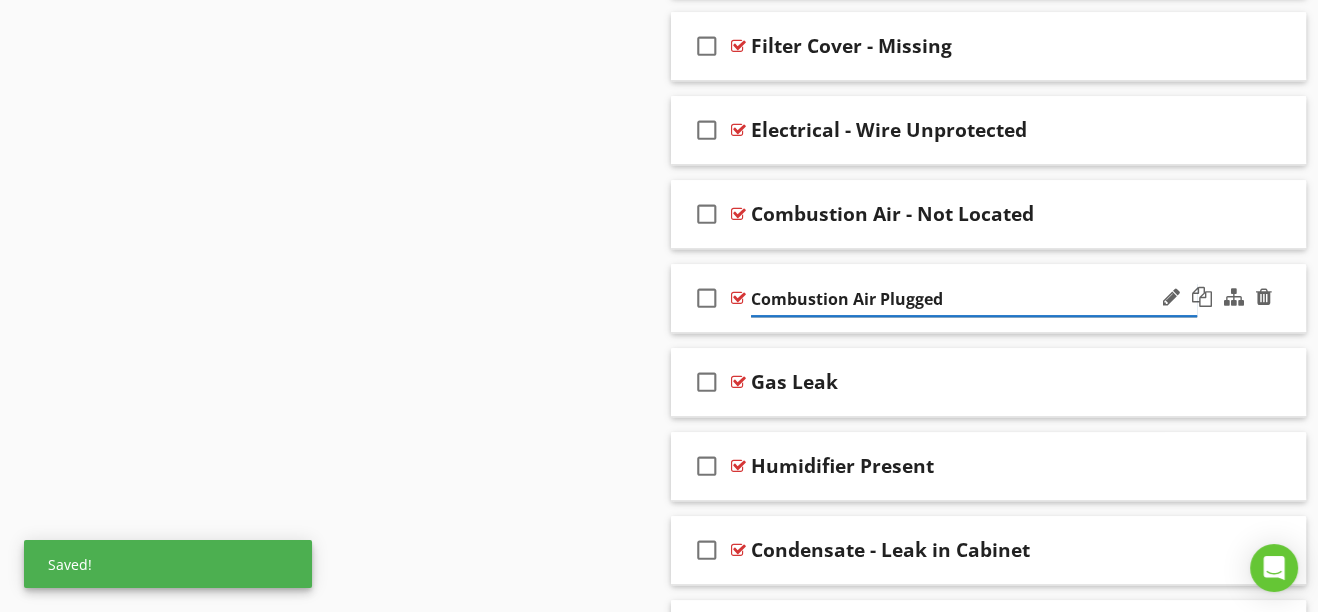 click on "Combustion Air Plugged" at bounding box center [974, 299] 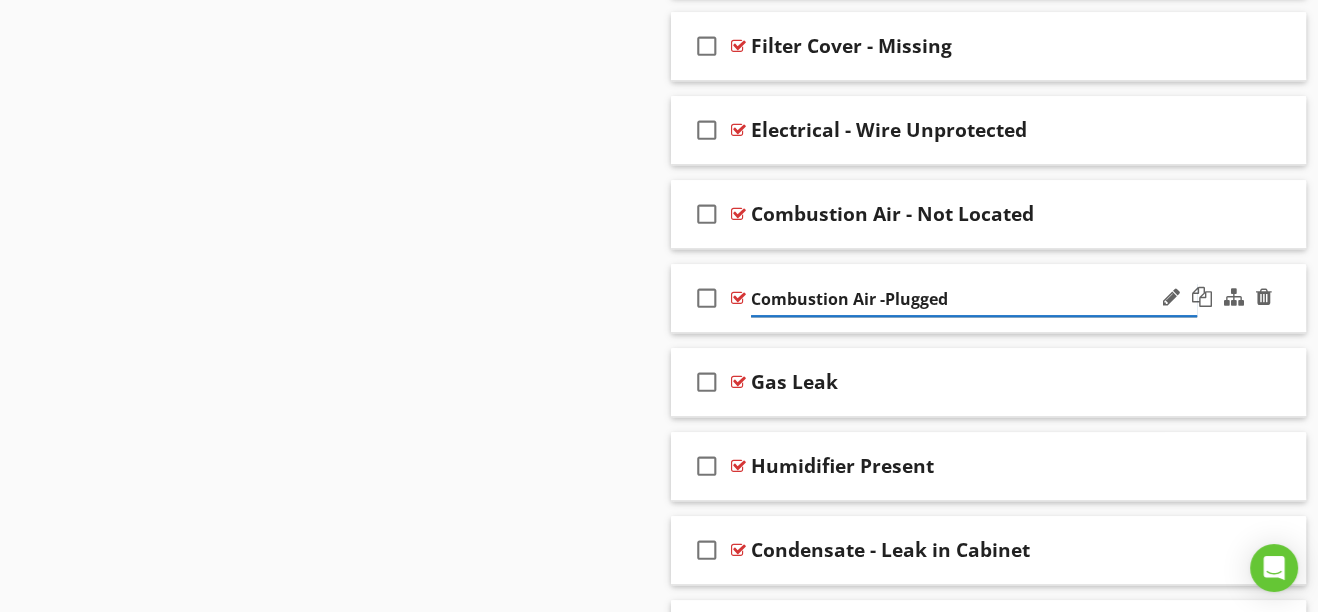type on "Combustion Air - Plugged" 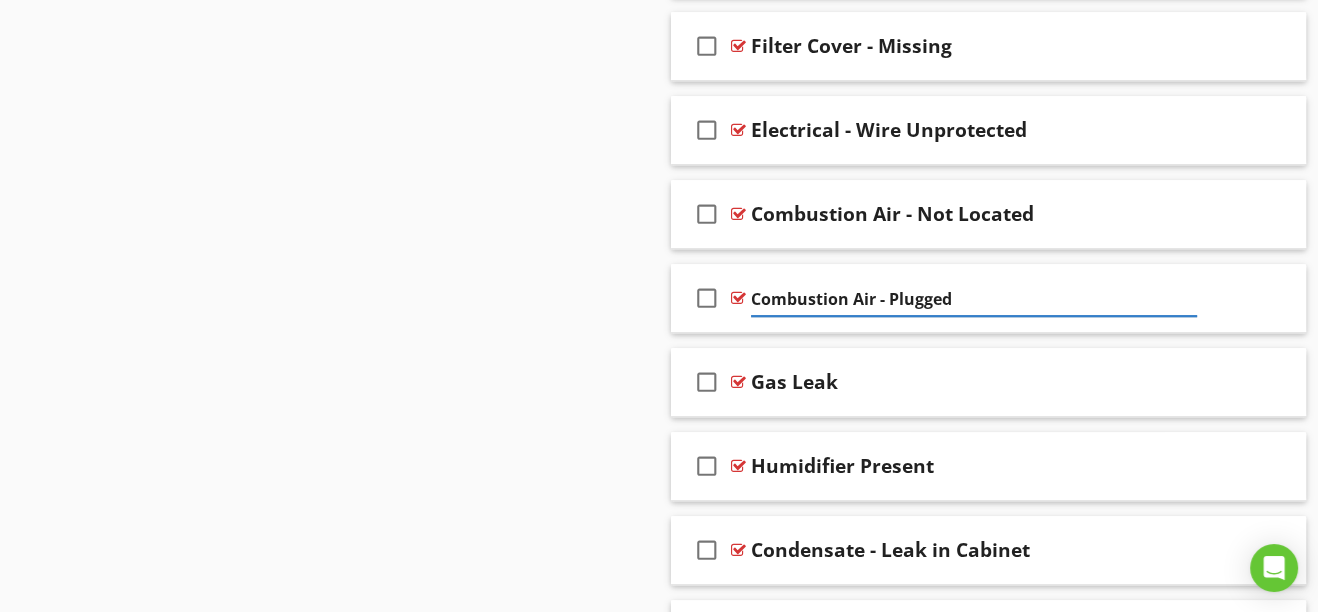click on "Sections
Inspection Details           Roof           Exterior           Siding           Foundation/Structure           Attic/Roof Structure           Electrical           Heating           Air Conditioning/Heat Pumps           Interior           Plumbing           Fireplaces and Fuel-Burning Appliances           Garage           Outbuildings
Section
Attachments
Attachment
Items
General           Forced Air Furnace           Ductwork           Hydronic System           Venting System           Gas Fireplace/Stove           Electric Heating           Garage Heater           Miscellaneous
Item
Comments
New
Informational   check_box_outline_blank     Select All       check_box_outline_blank
Filter Size
New
Limitations" at bounding box center (659, -96) 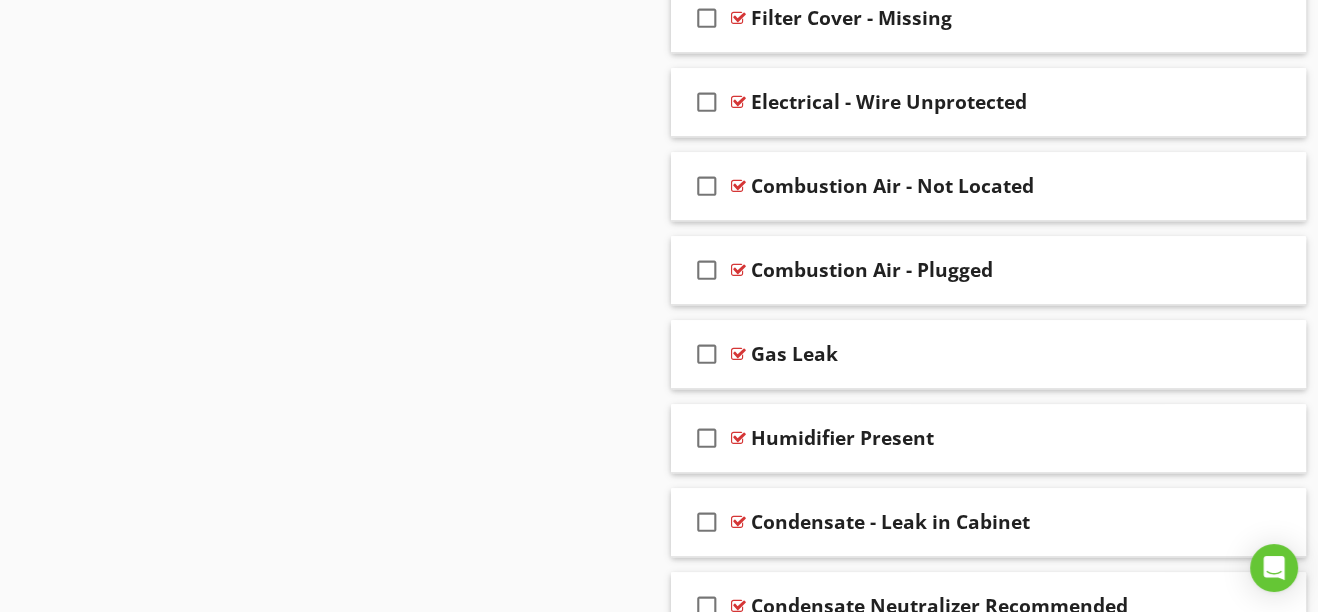 scroll, scrollTop: 1811, scrollLeft: 0, axis: vertical 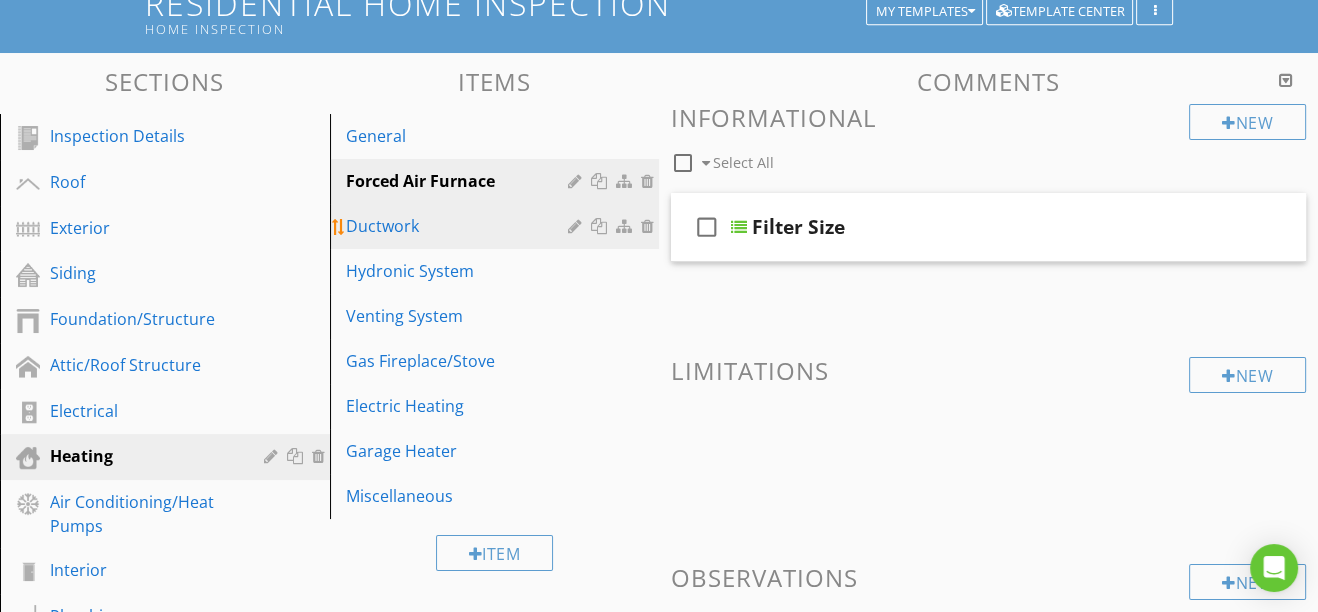click on "Ductwork" at bounding box center (460, 226) 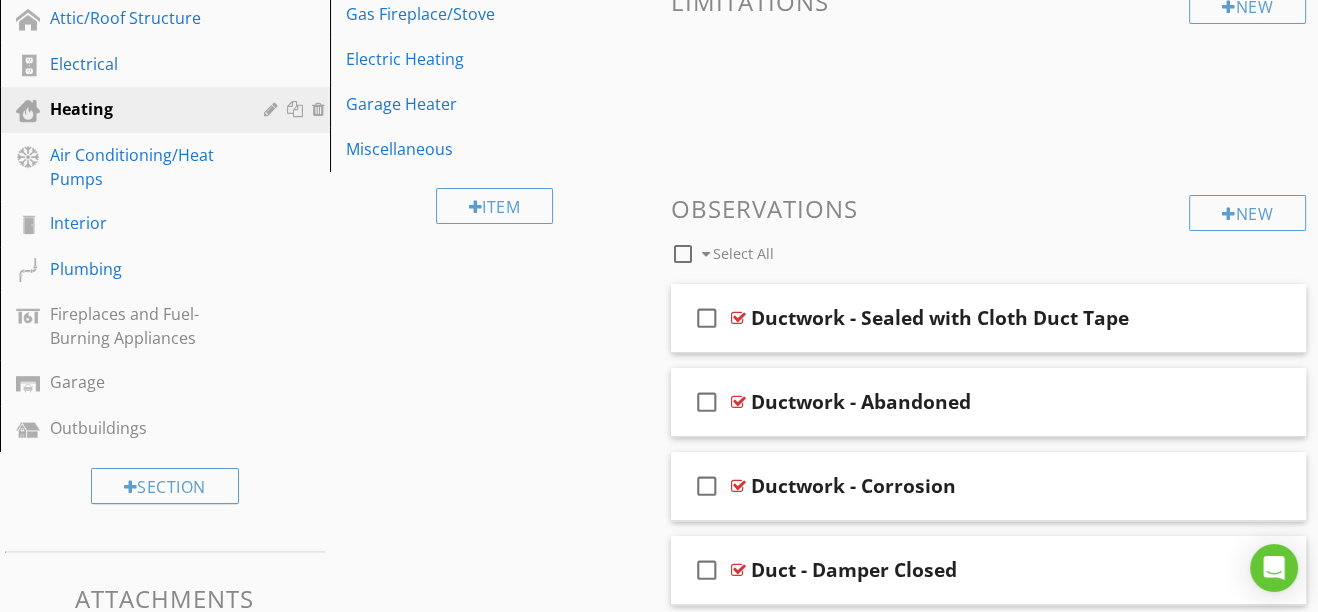 scroll, scrollTop: 510, scrollLeft: 0, axis: vertical 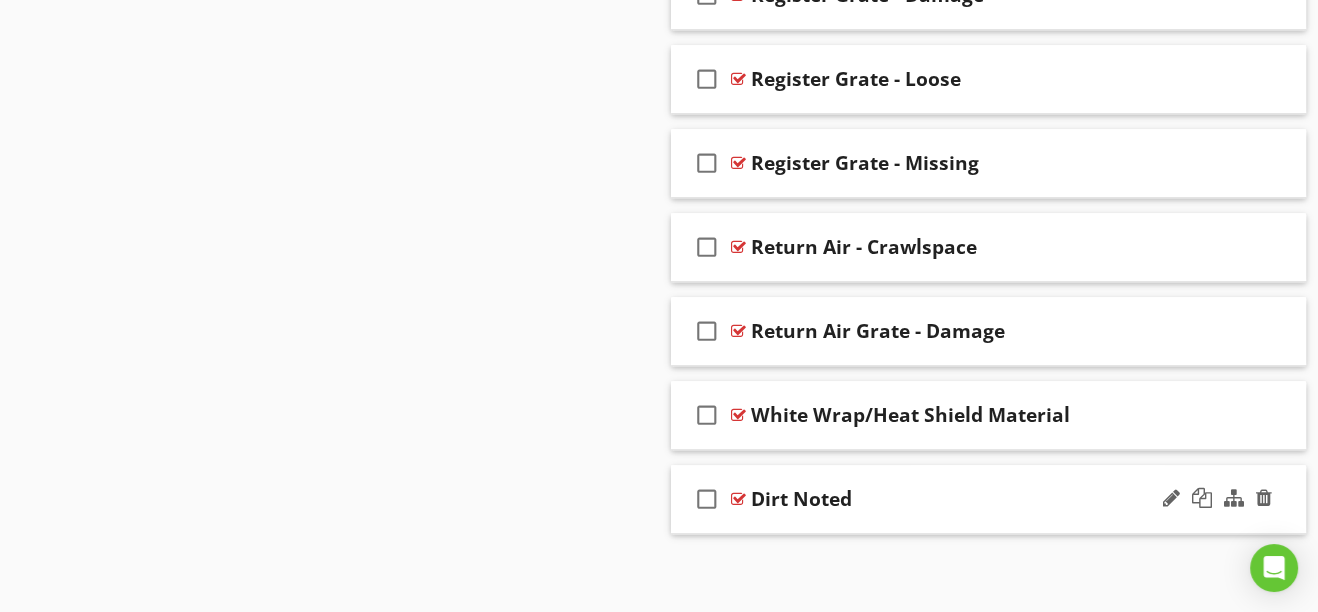 click on "check_box_outline_blank" at bounding box center (707, 499) 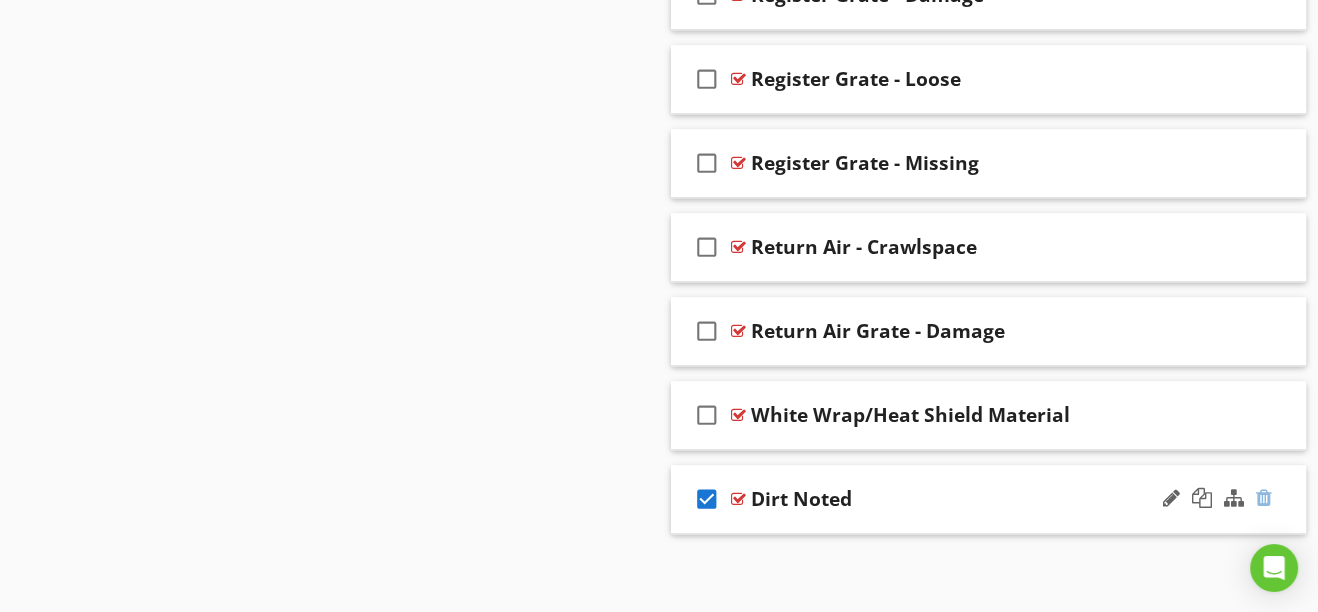 click at bounding box center (1264, 498) 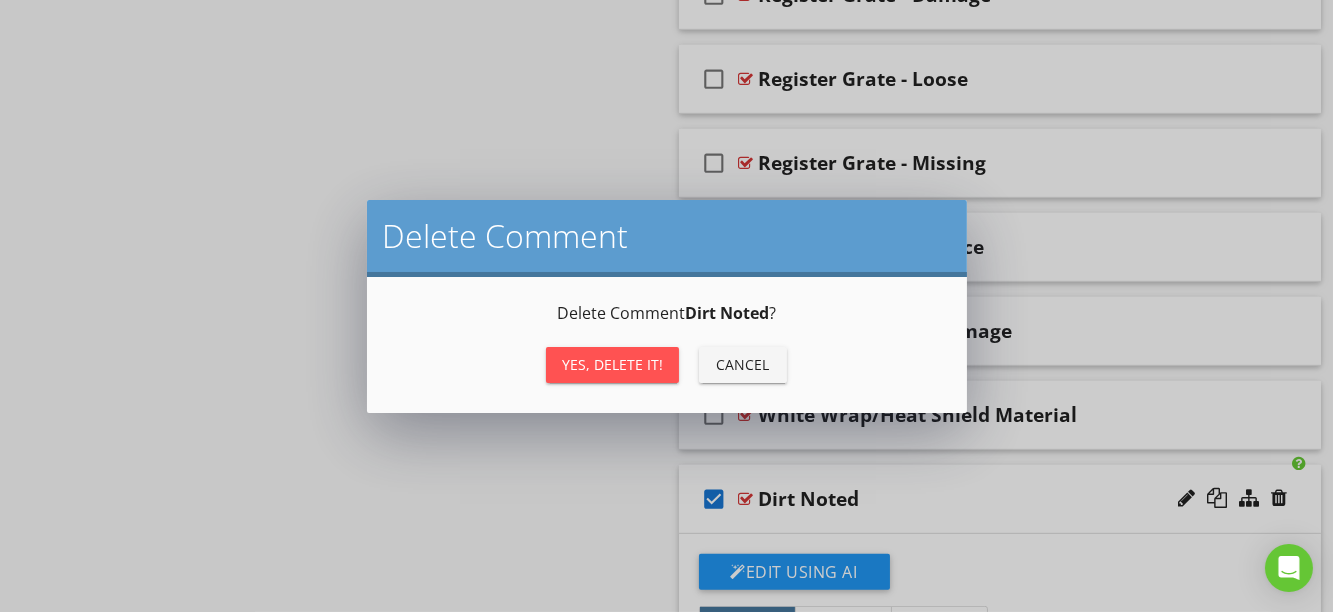 click on "Yes, Delete it!" at bounding box center (612, 364) 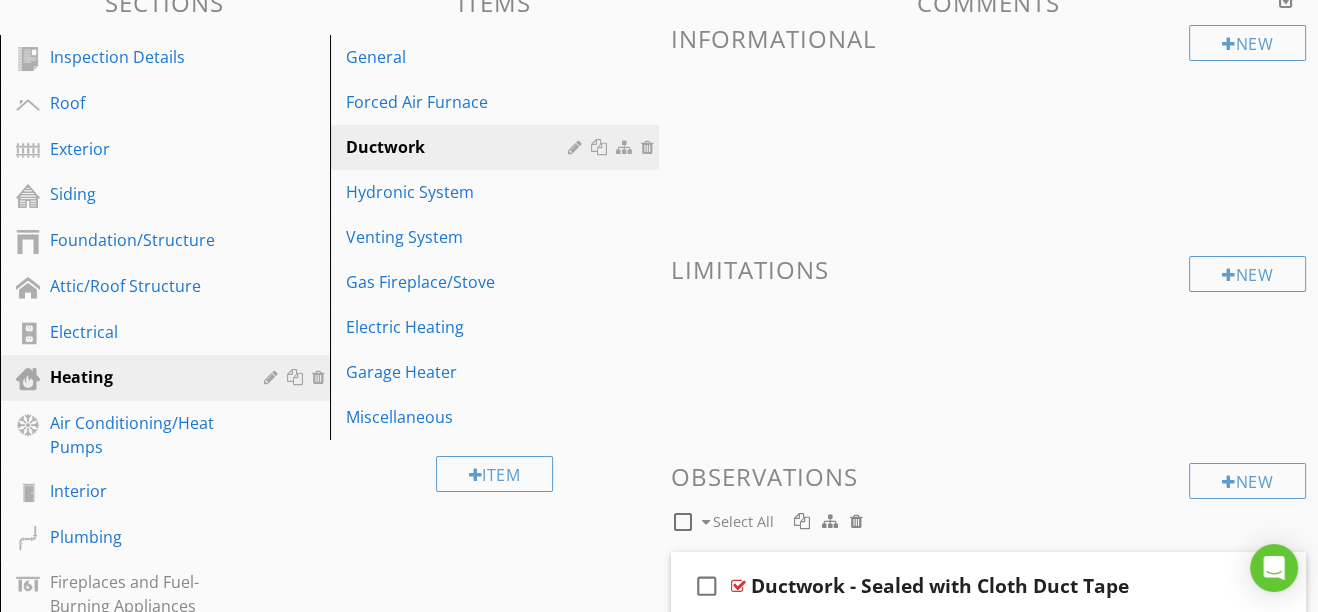 scroll, scrollTop: 210, scrollLeft: 0, axis: vertical 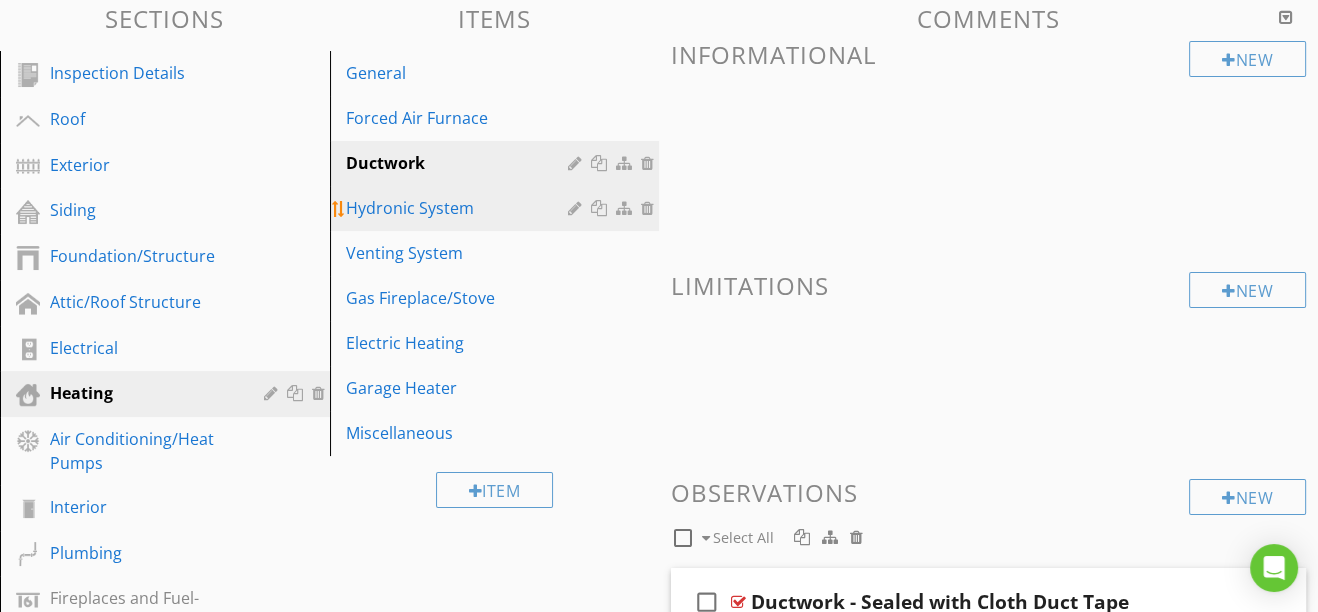 click on "Hydronic System" at bounding box center (460, 208) 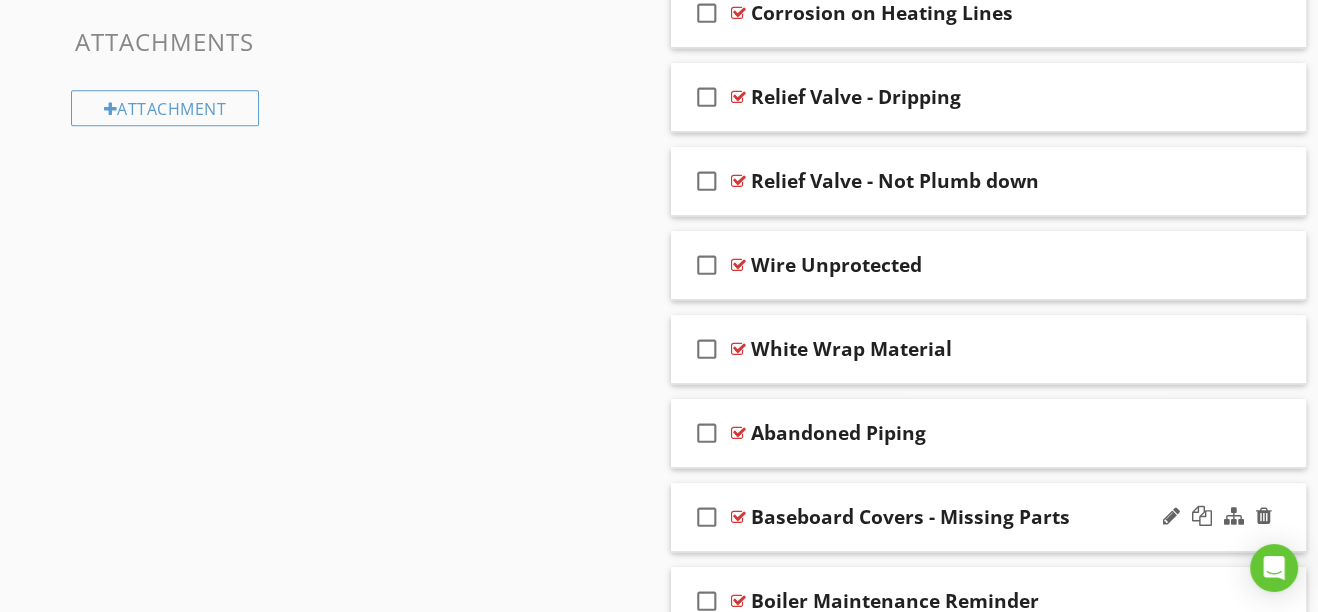 scroll, scrollTop: 1064, scrollLeft: 0, axis: vertical 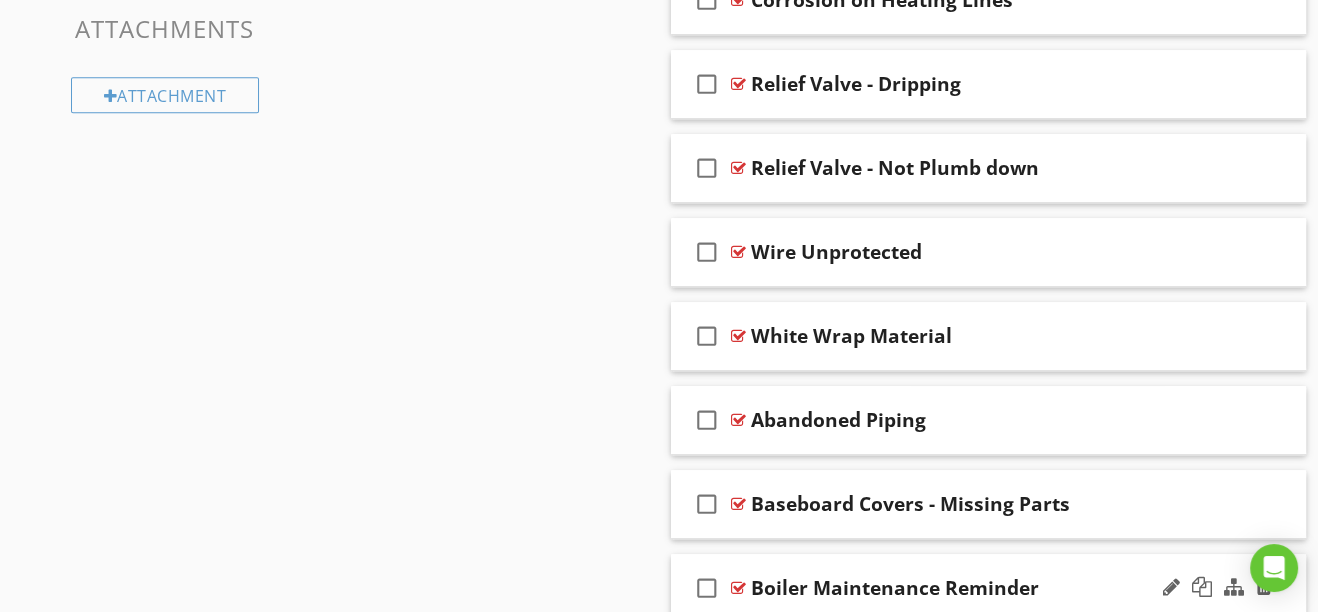 type 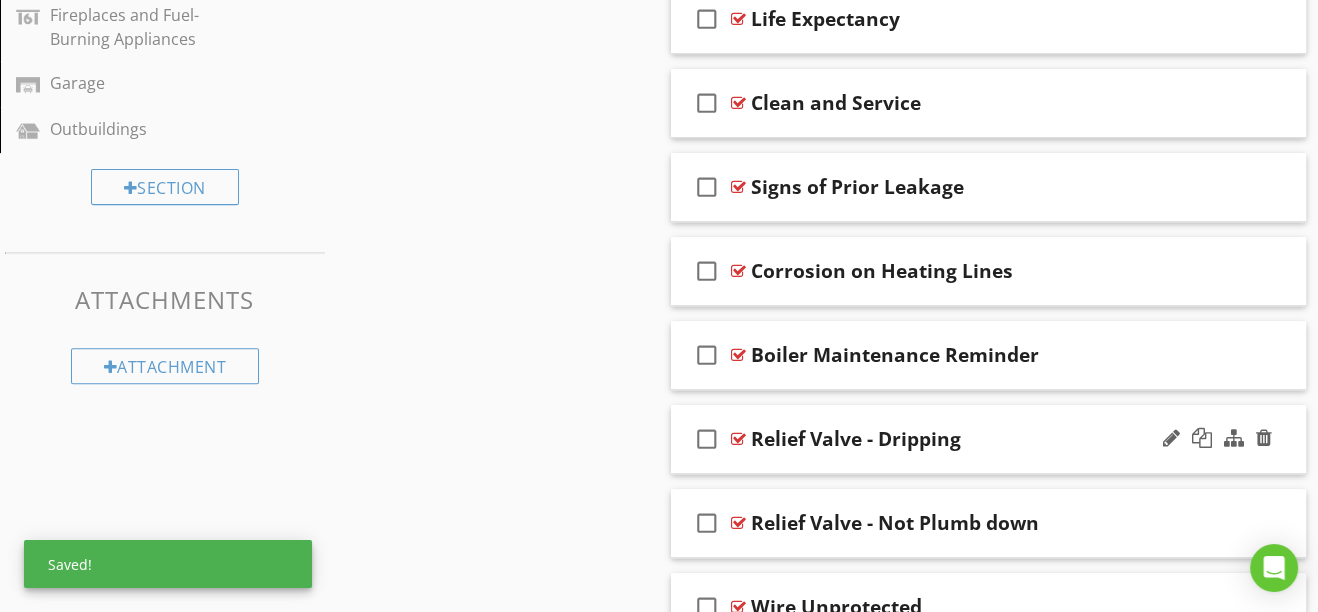 scroll, scrollTop: 791, scrollLeft: 0, axis: vertical 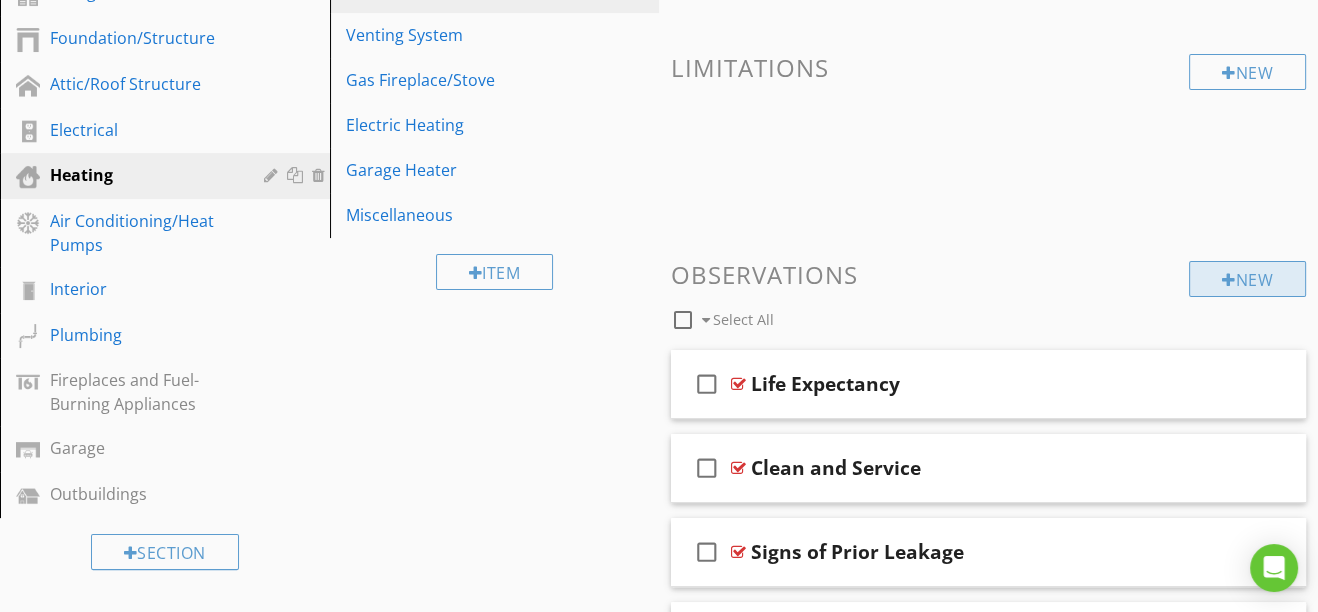 click at bounding box center [1229, 280] 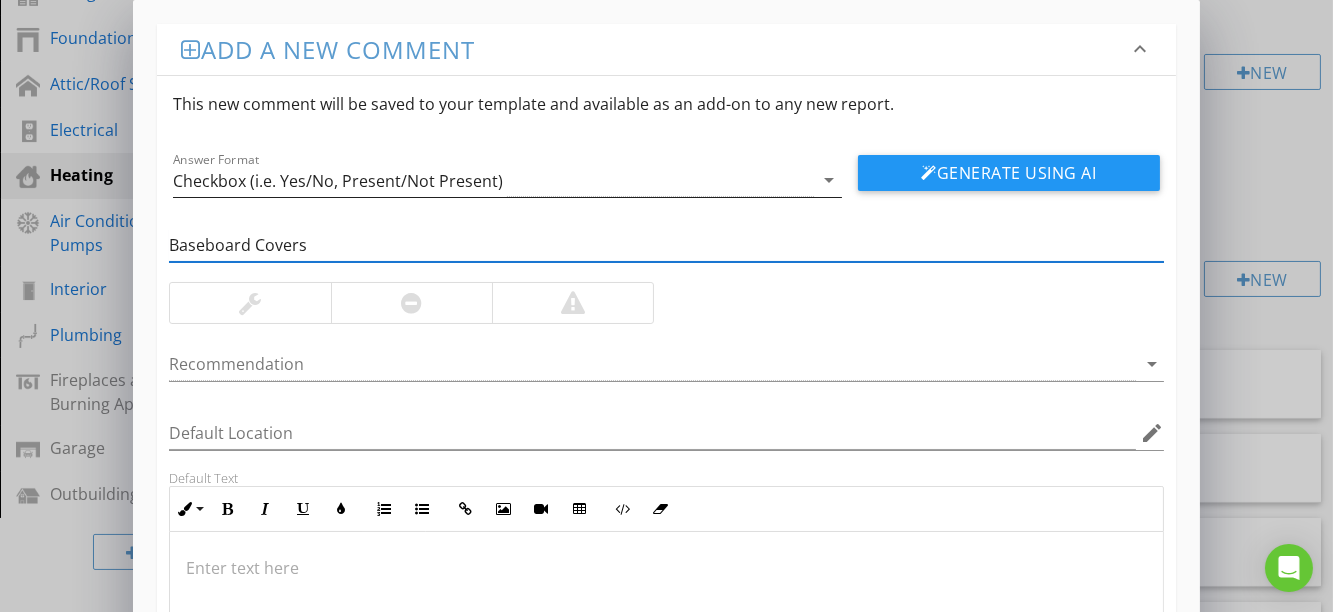 type on "Baseboard Covers" 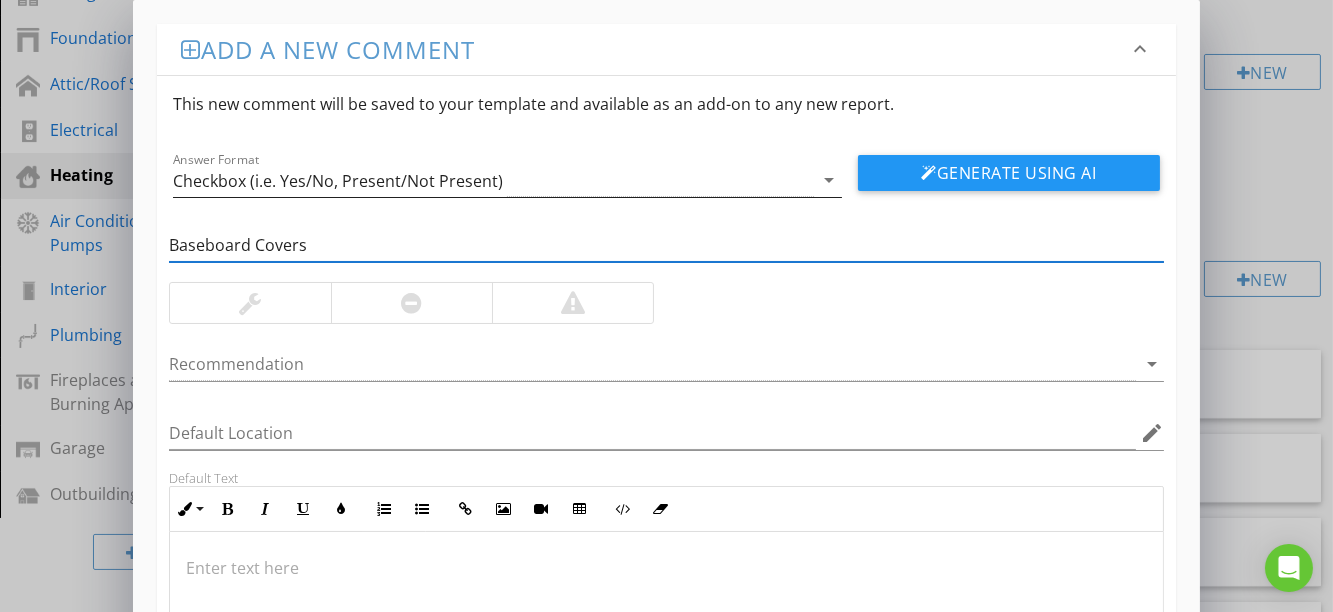 click on "arrow_drop_down" at bounding box center [830, 180] 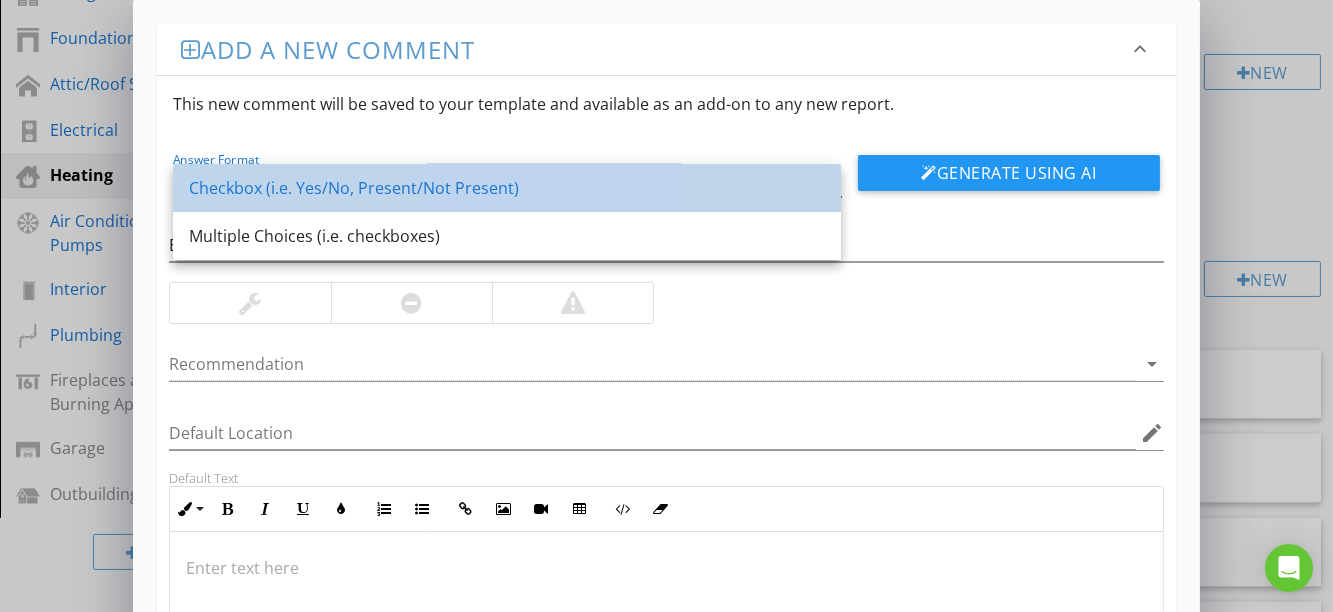 click on "Checkbox (i.e. Yes/No, Present/Not Present)" at bounding box center [507, 188] 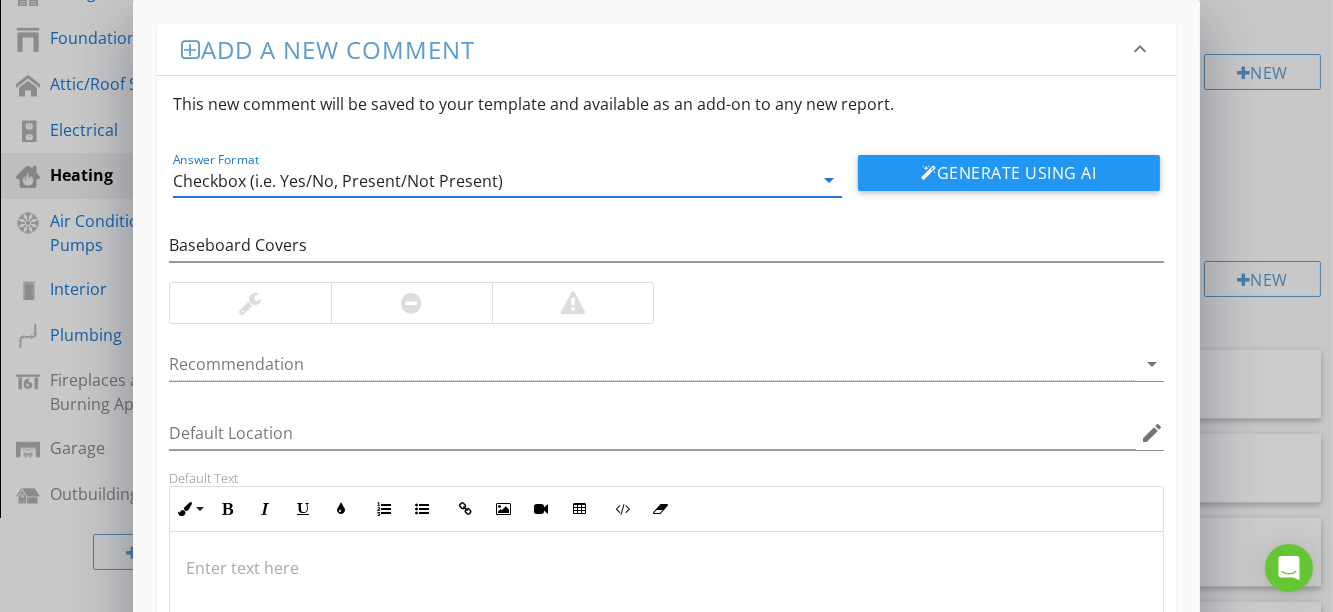 click at bounding box center (250, 303) 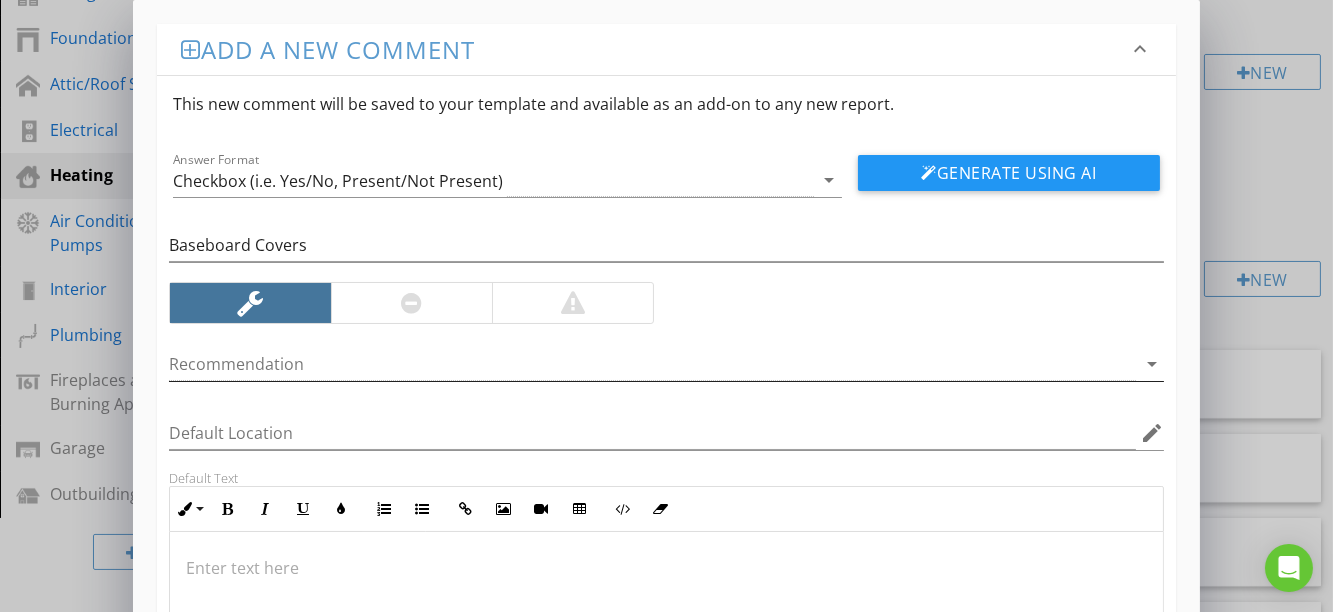 click at bounding box center [652, 364] 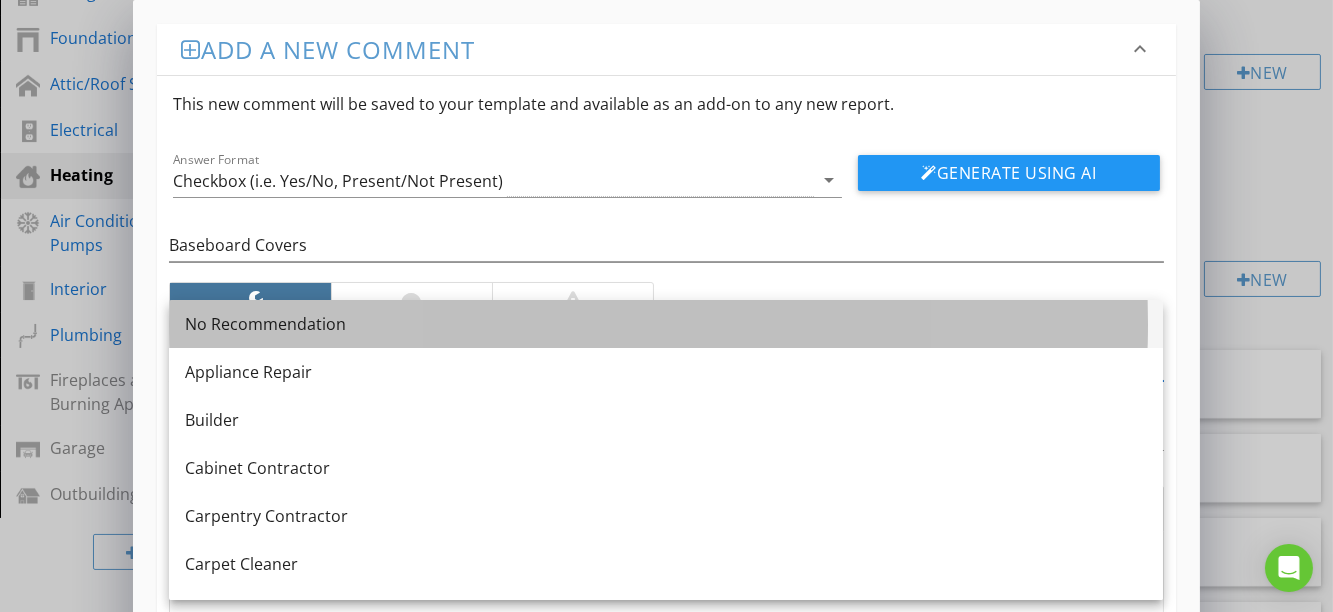 click on "No Recommendation" at bounding box center [666, 324] 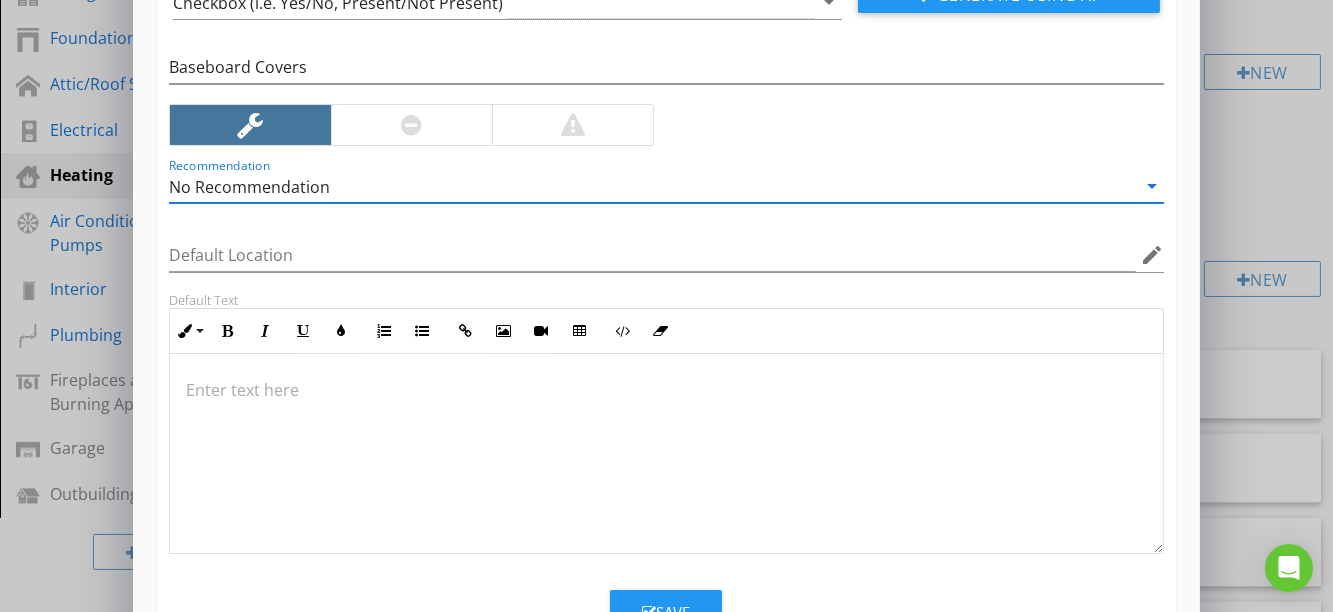 scroll, scrollTop: 181, scrollLeft: 0, axis: vertical 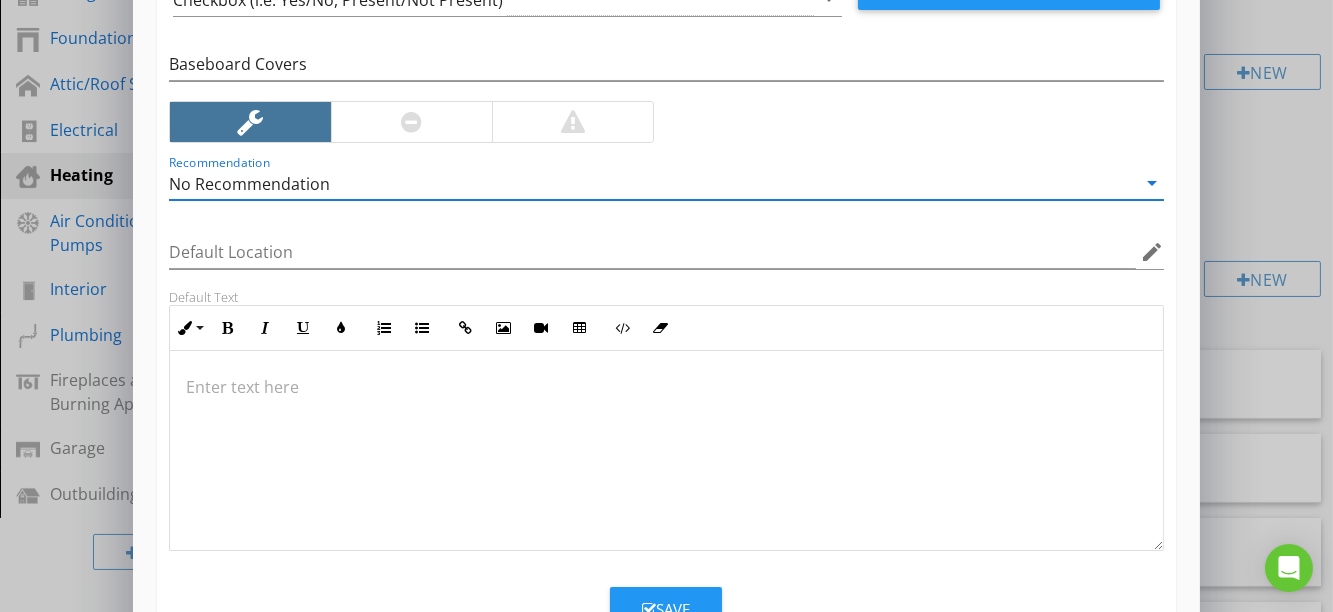 click at bounding box center [666, 387] 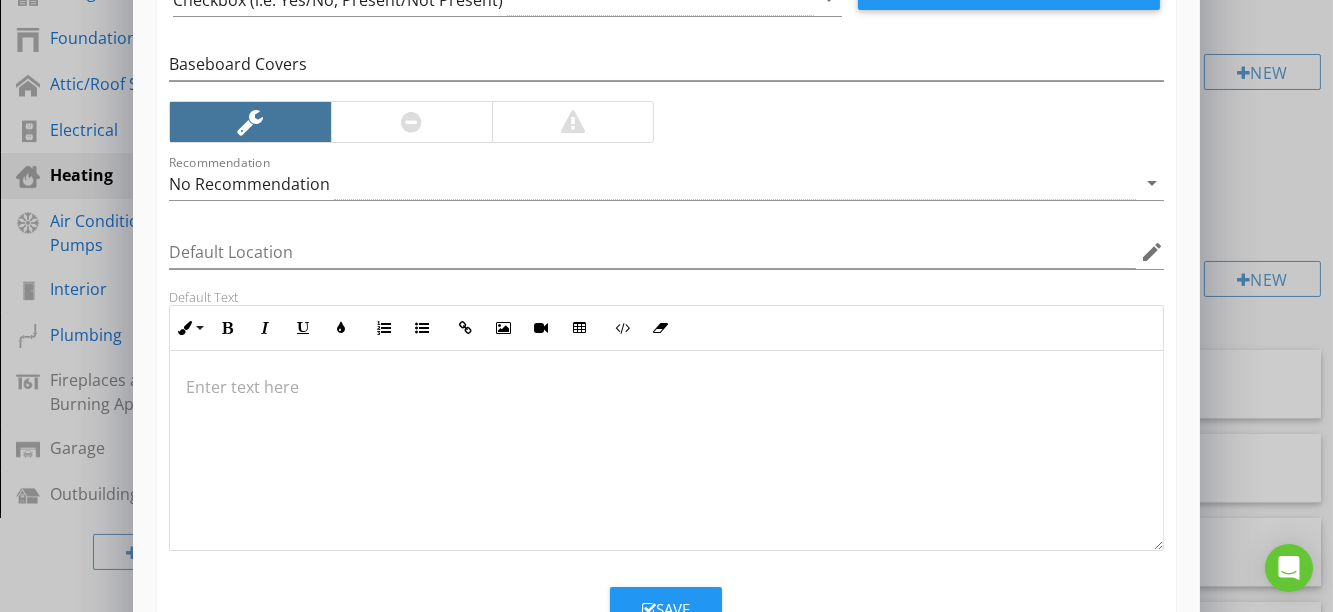 type 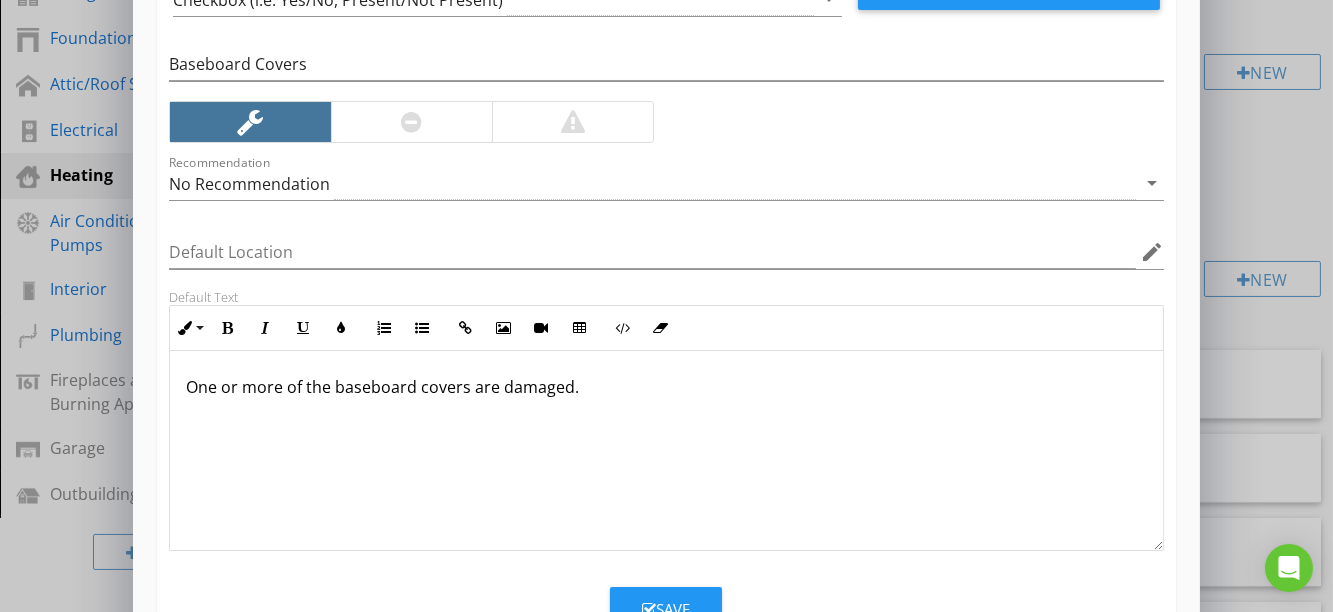 scroll, scrollTop: 253, scrollLeft: 0, axis: vertical 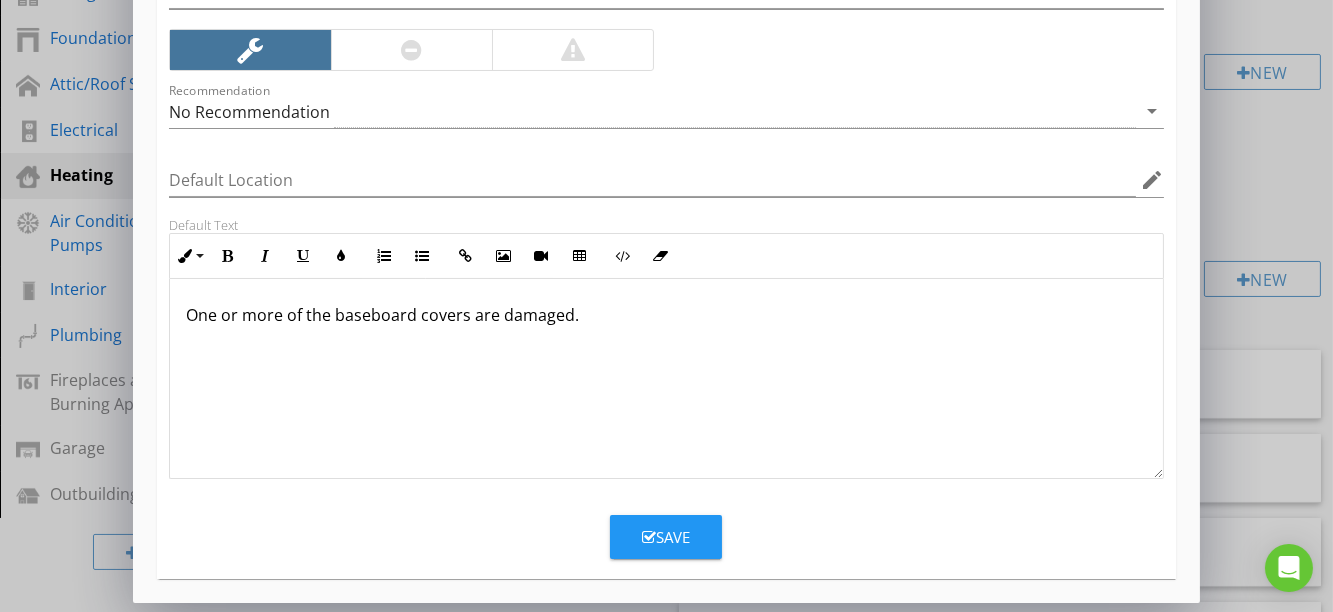 click on "Save" at bounding box center [666, 537] 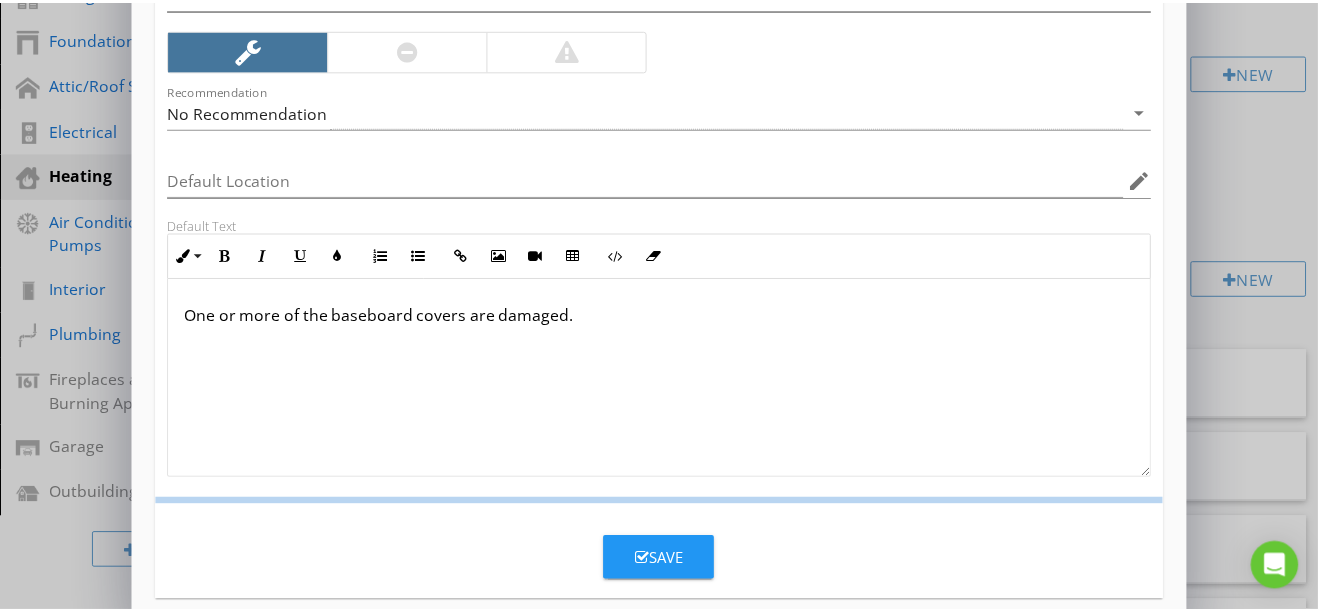 scroll, scrollTop: 156, scrollLeft: 0, axis: vertical 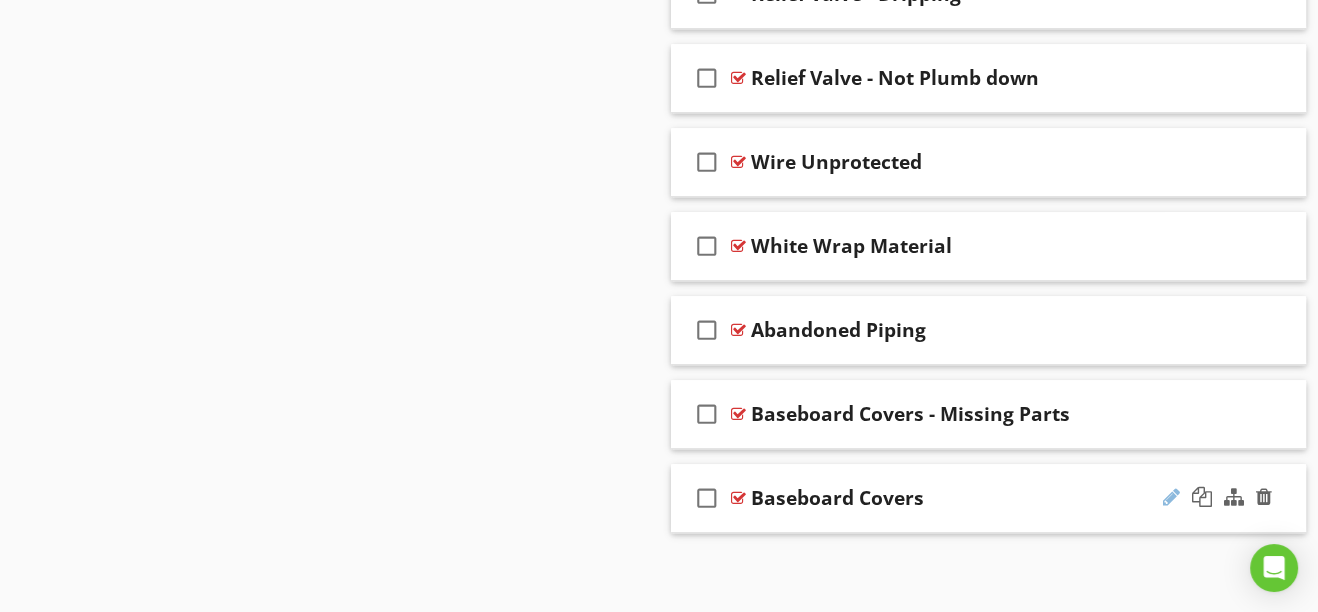 click at bounding box center (1171, 497) 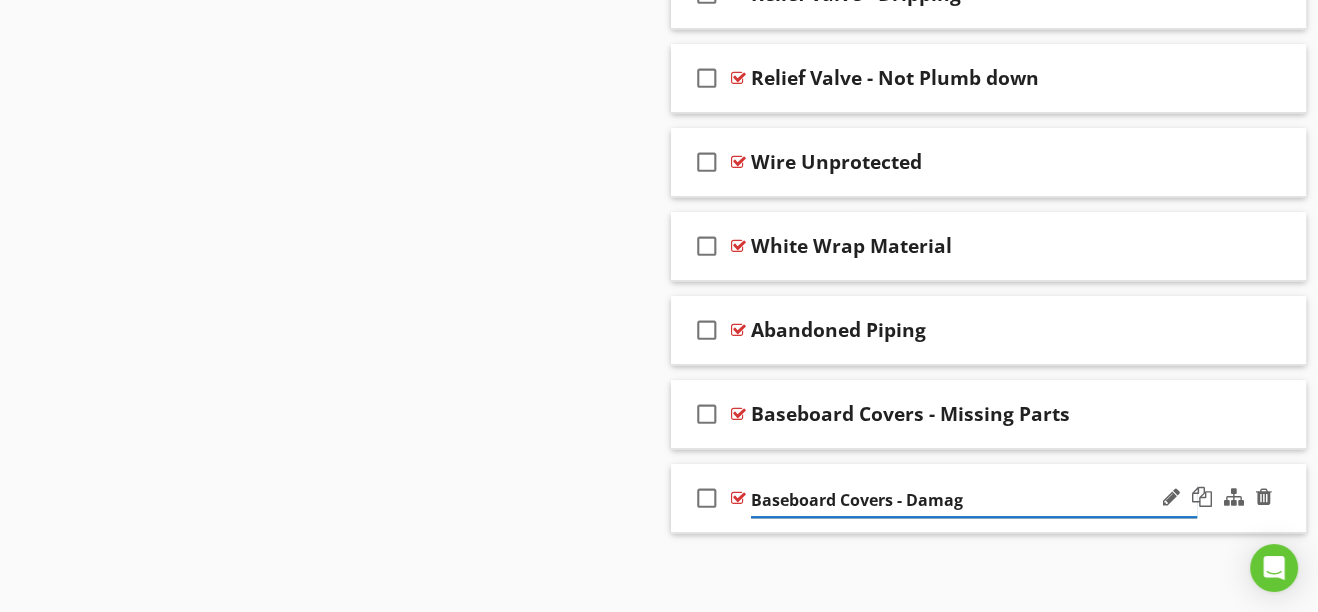 type on "Baseboard Covers - Damage" 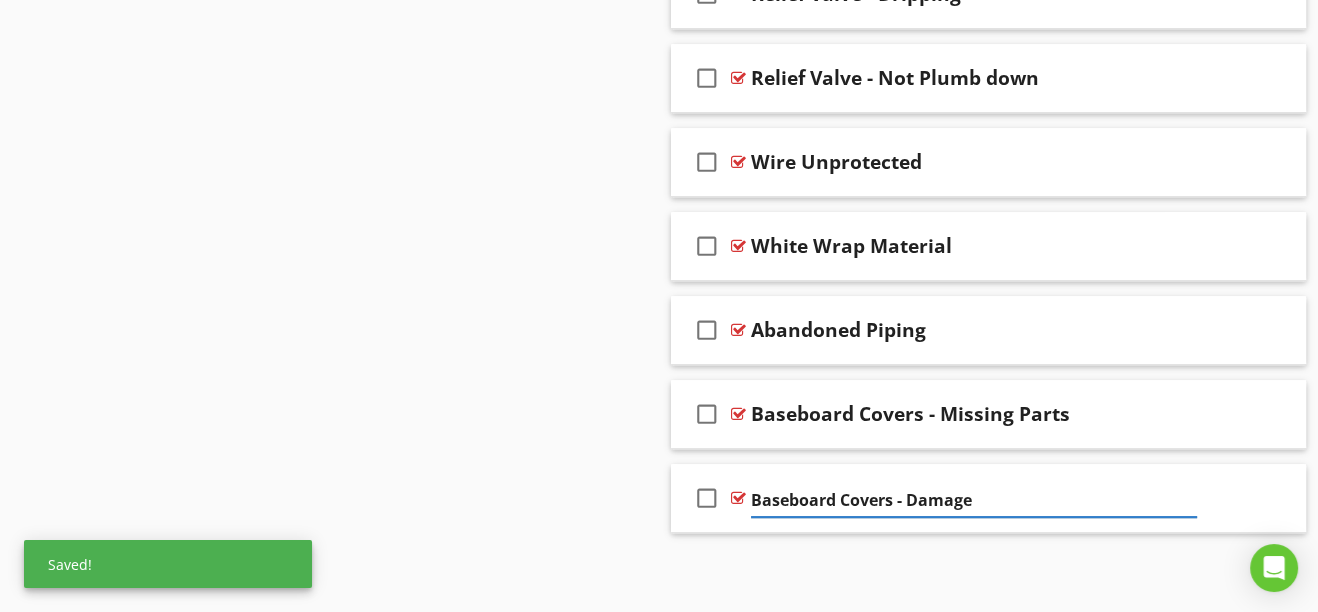 click on "Sections
Inspection Details           Roof           Exterior           Siding           Foundation/Structure           Attic/Roof Structure           Electrical           Heating           Air Conditioning/Heat Pumps           Interior           Plumbing           Fireplaces and Fuel-Burning Appliances           Garage           Outbuildings
Section
Attachments
Attachment
Items
General           Forced Air Furnace           Ductwork           Hydronic System           Venting System           Gas Fireplace/Stove           Electric Heating           Garage Heater           Miscellaneous
Item
Comments
New
Informational
New
Limitations
New
Observations   check_box_outline_blank     Select All     check_box_outline_blank" at bounding box center [659, -221] 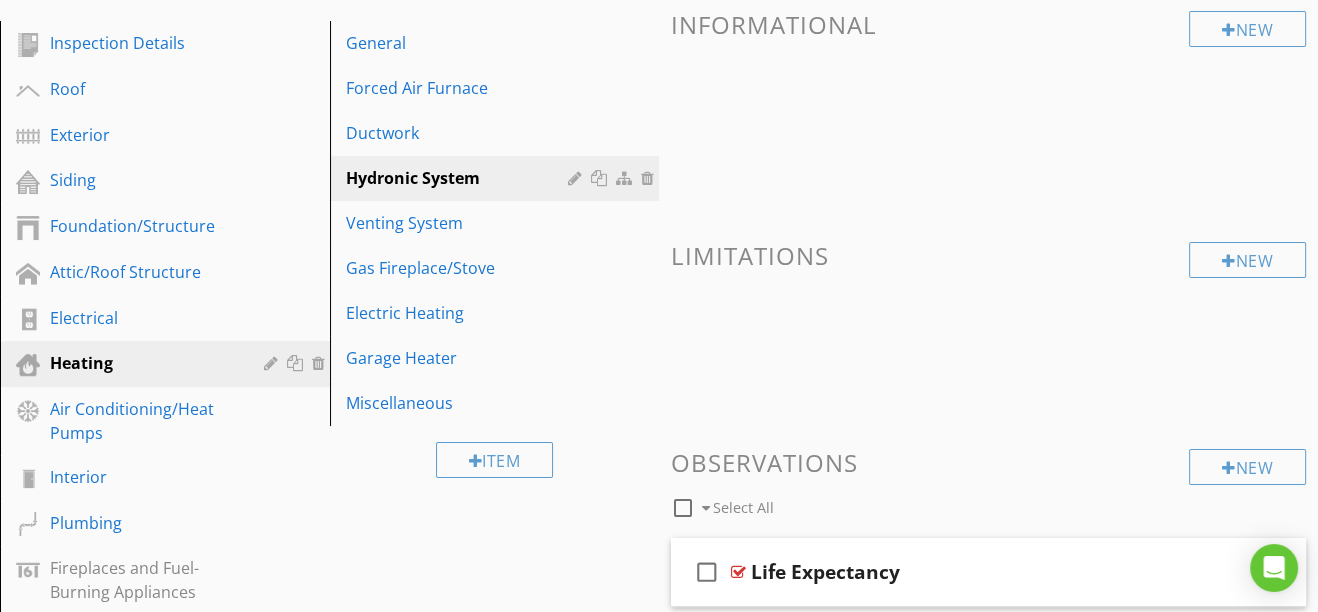 scroll, scrollTop: 238, scrollLeft: 0, axis: vertical 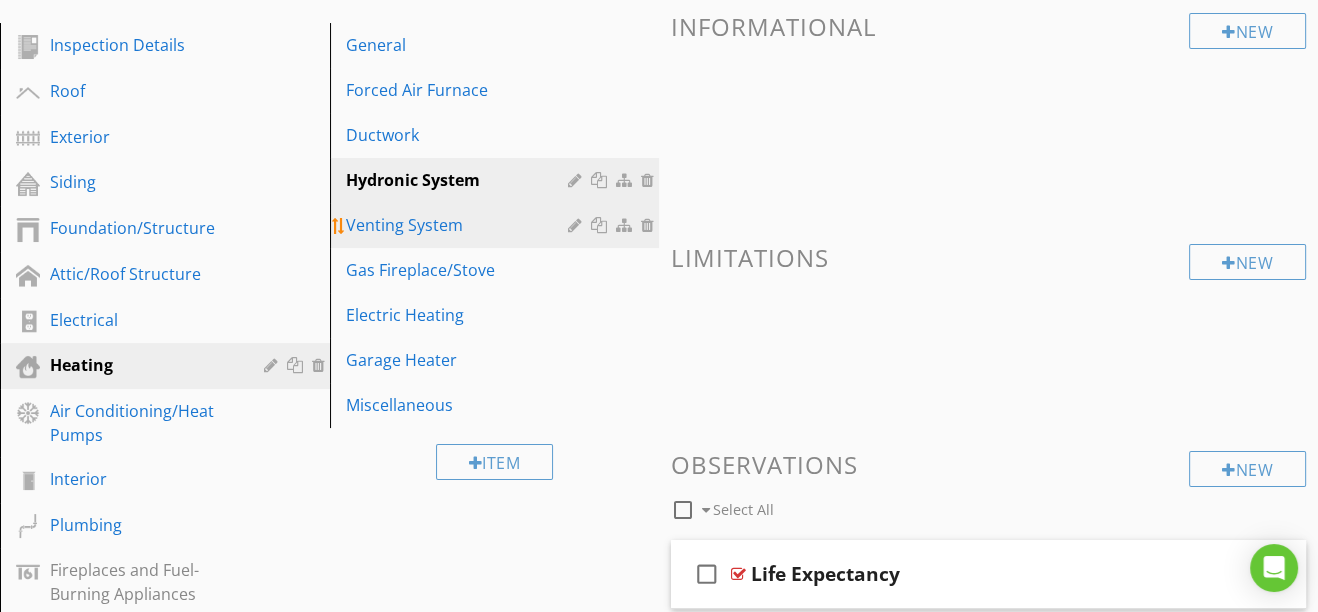click on "Venting System" at bounding box center (498, 225) 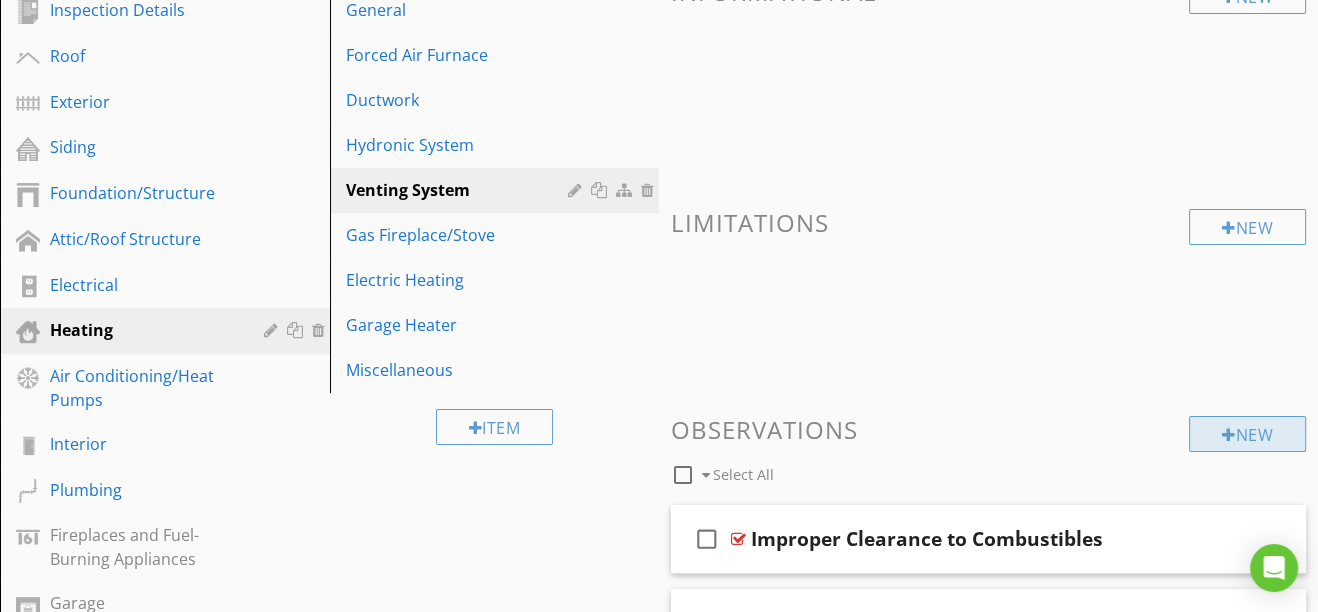 scroll, scrollTop: 90, scrollLeft: 0, axis: vertical 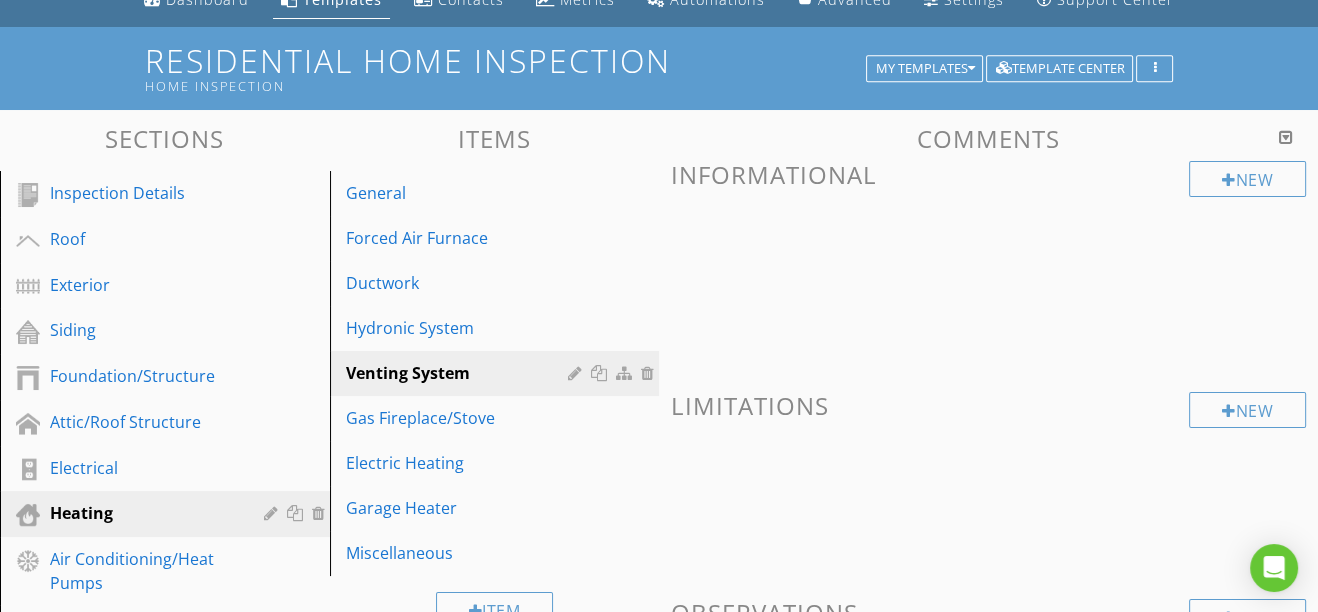 click at bounding box center [1286, 137] 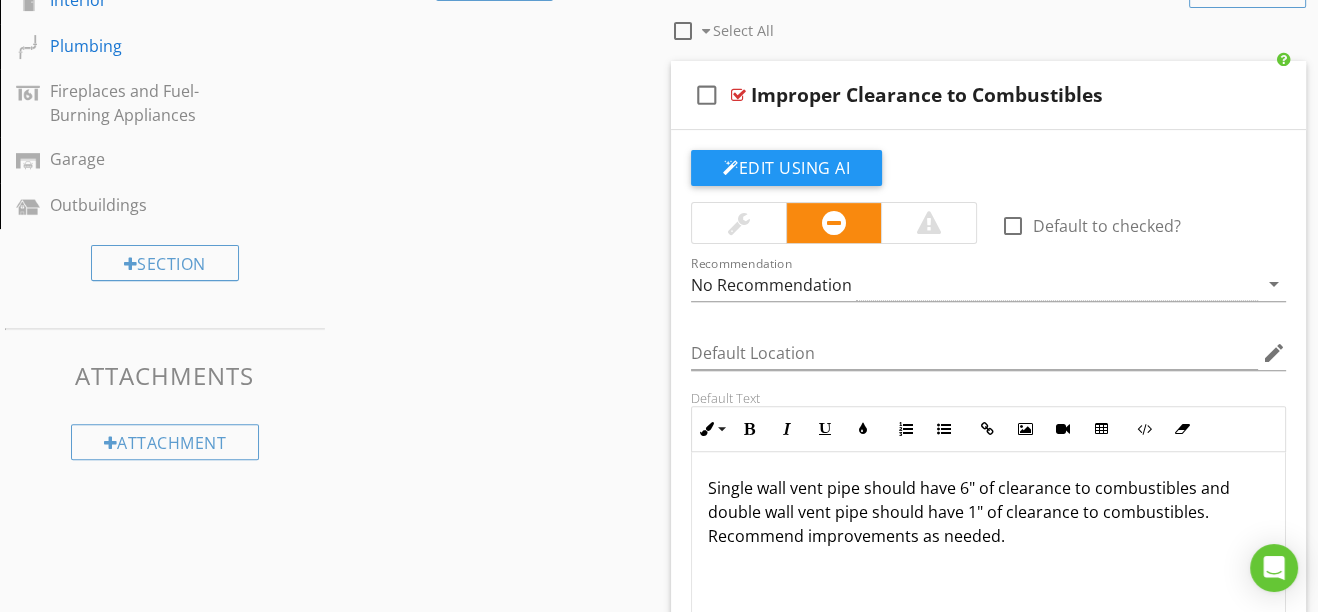 scroll, scrollTop: 727, scrollLeft: 0, axis: vertical 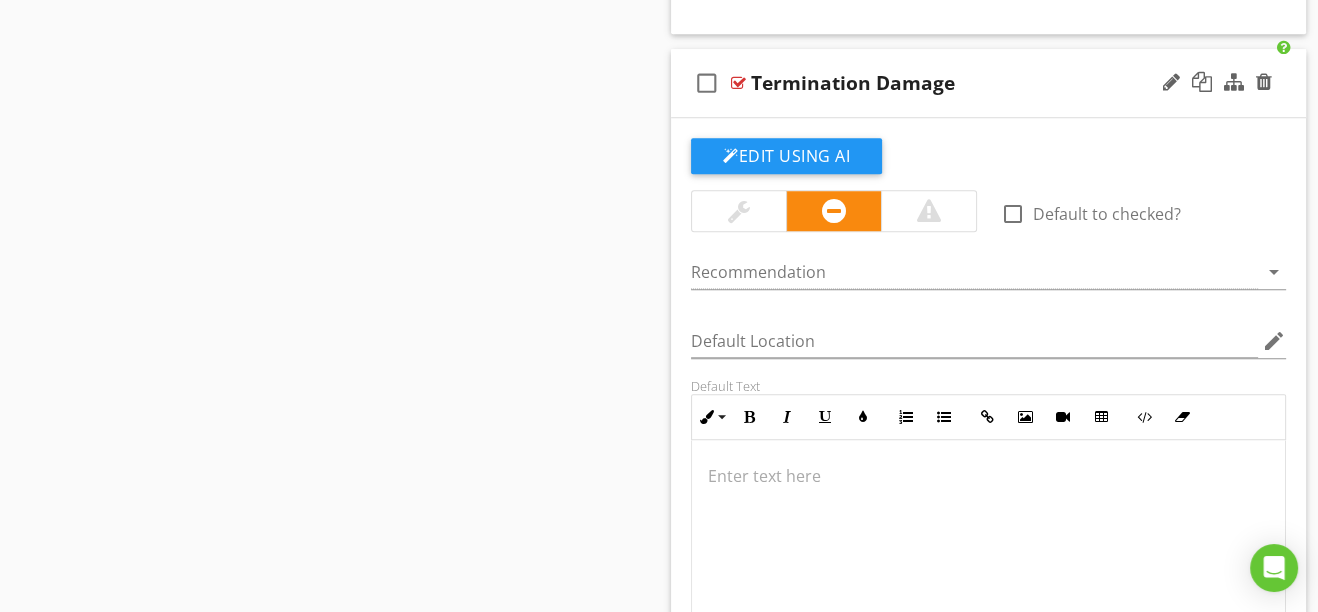 click at bounding box center (988, 476) 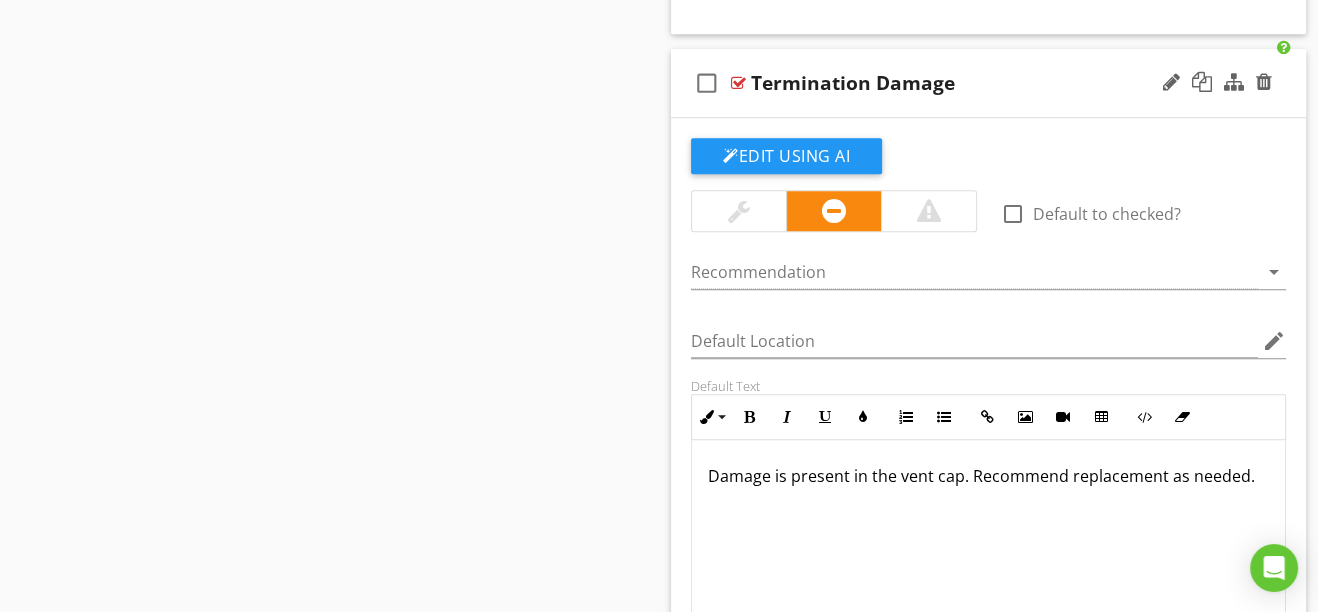 scroll, scrollTop: 9396, scrollLeft: 0, axis: vertical 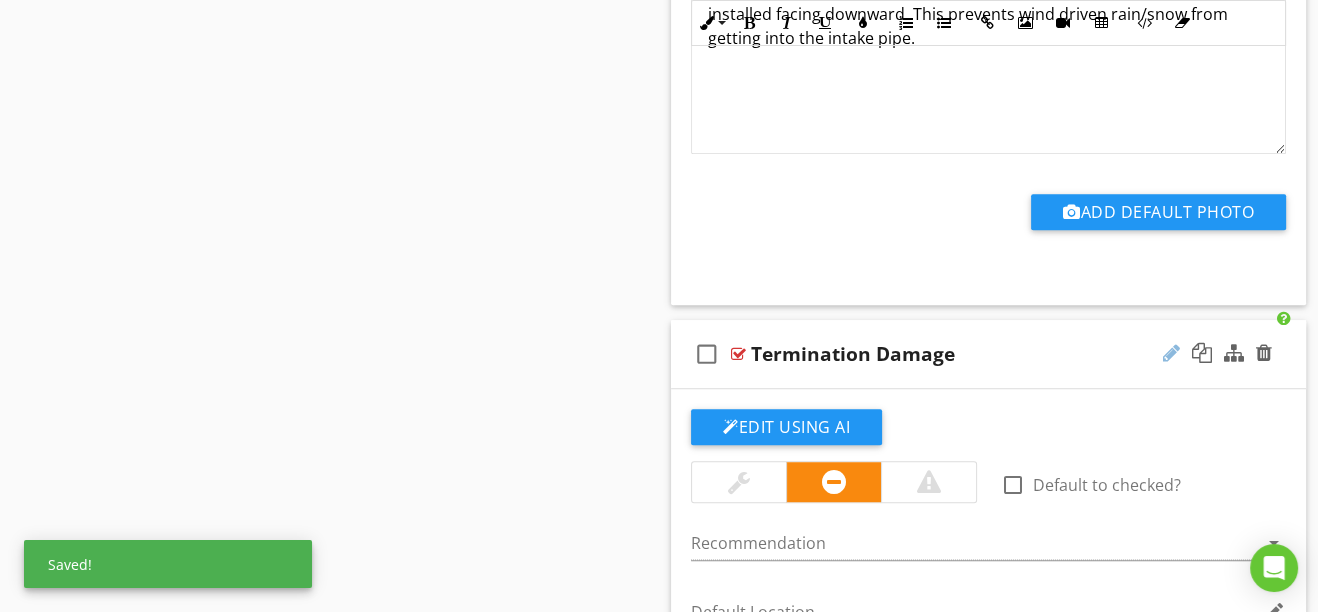 click at bounding box center [1171, 353] 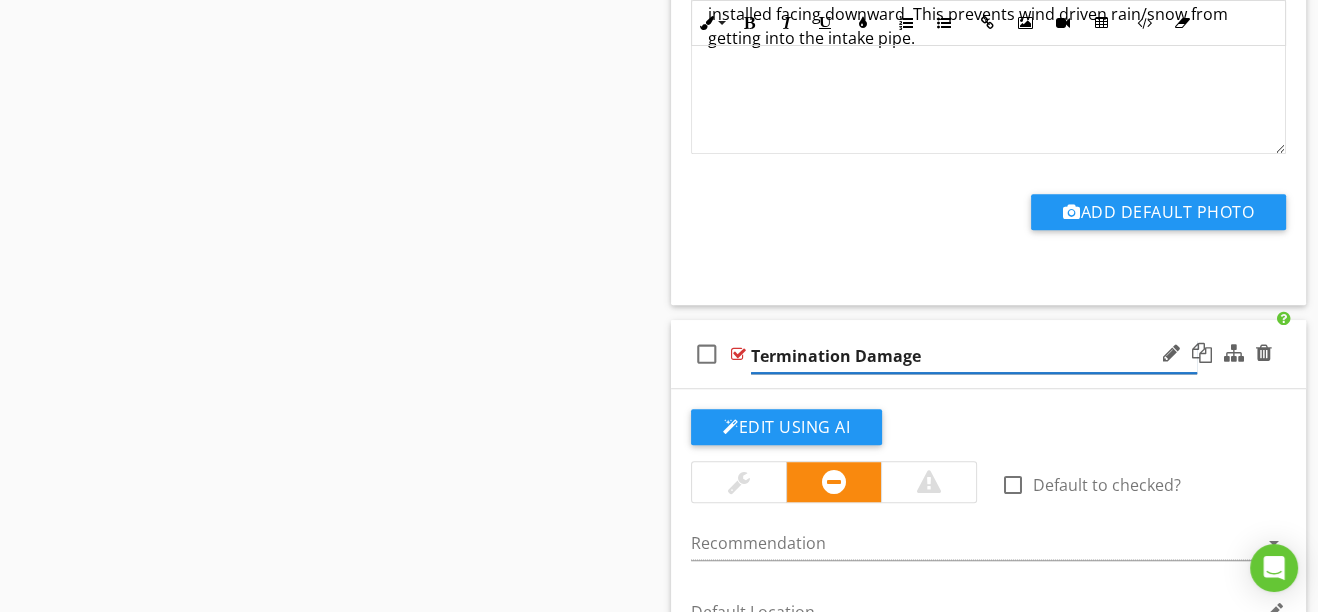 click on "Termination Damage" at bounding box center [974, 356] 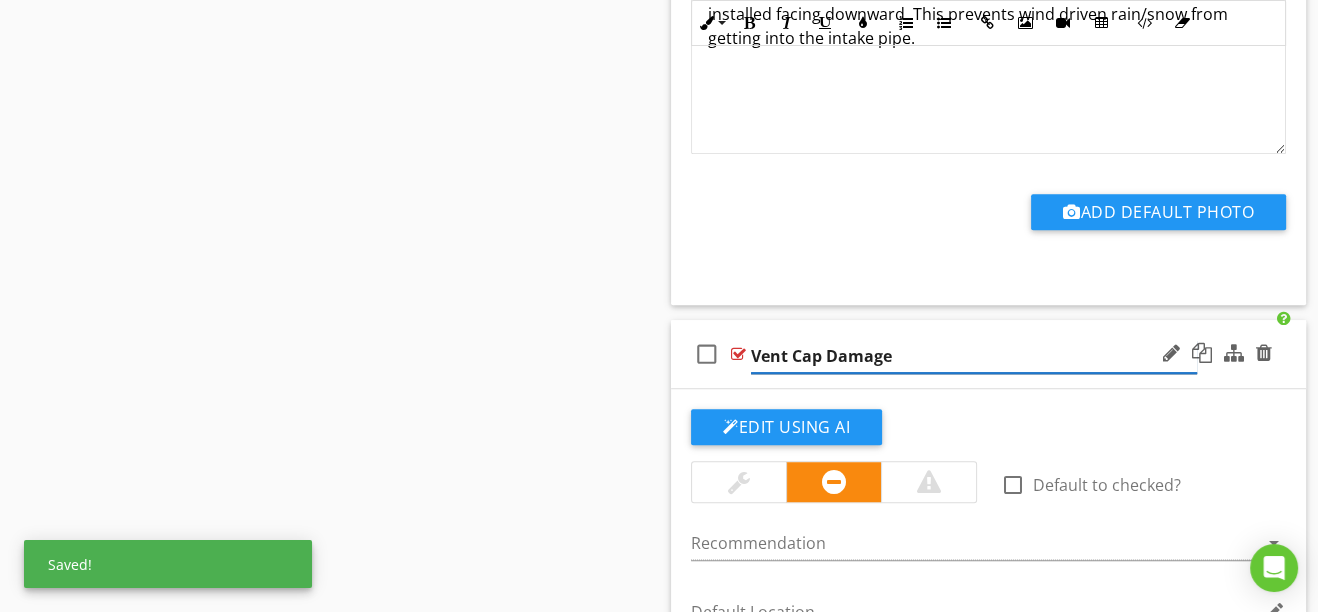 click on "Vent Cap Damage" at bounding box center [974, 356] 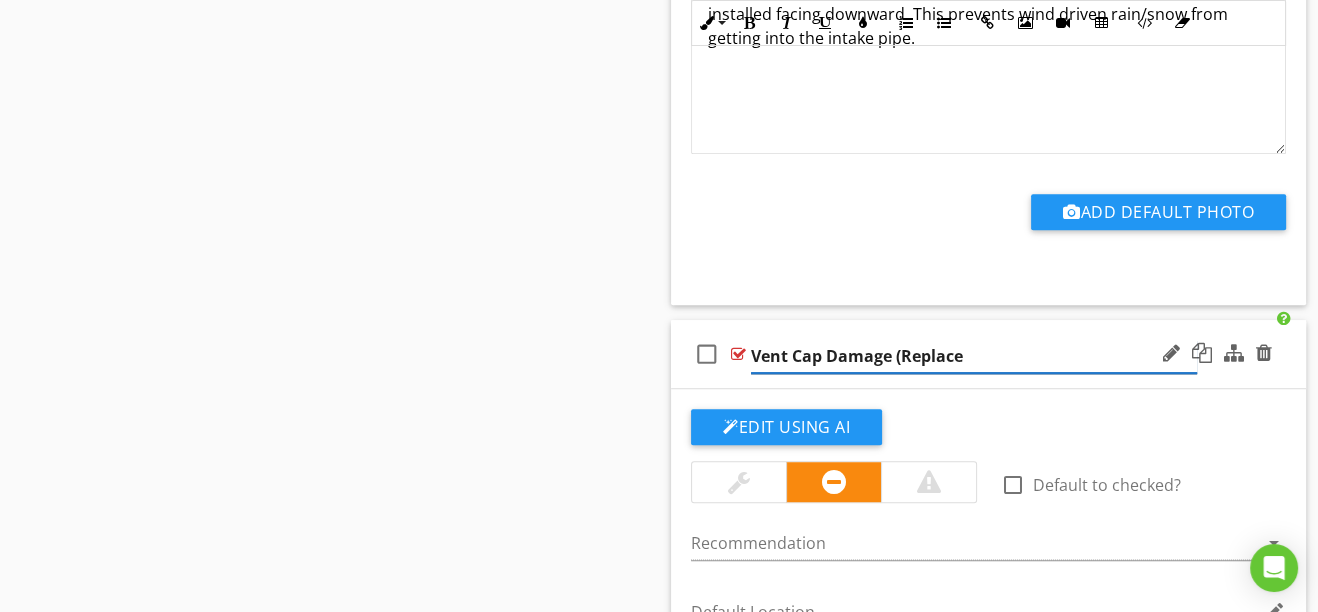 type on "Vent Cap Damage (Replace)" 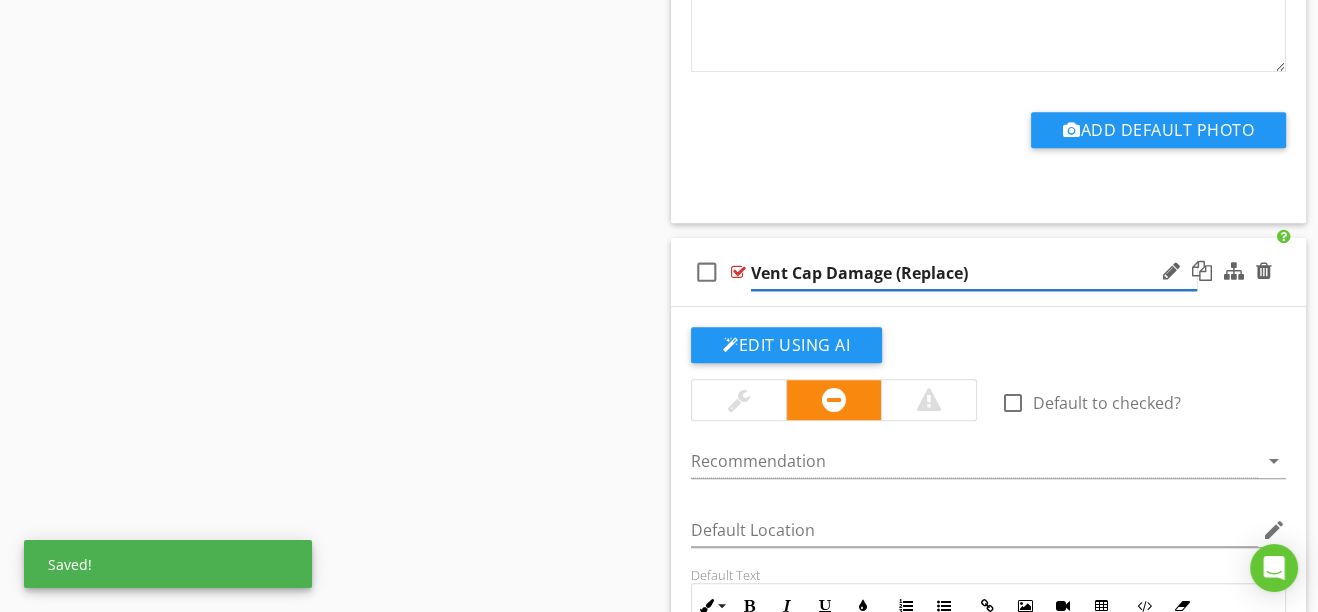 scroll, scrollTop: 9578, scrollLeft: 0, axis: vertical 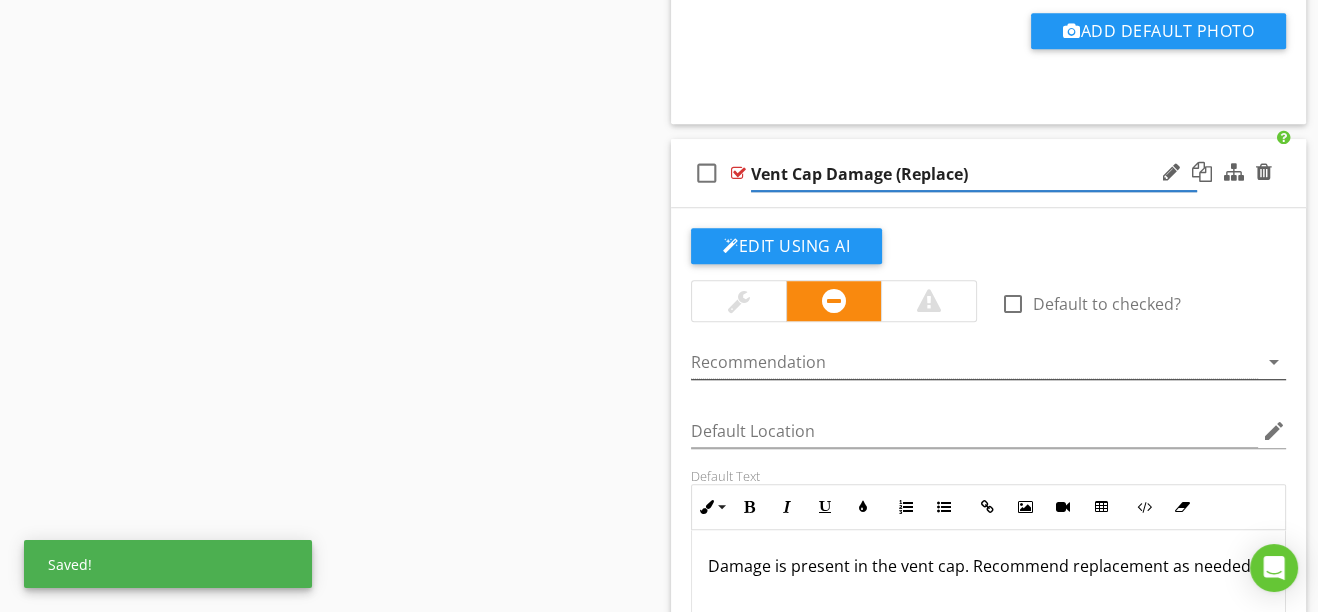 click at bounding box center (974, 362) 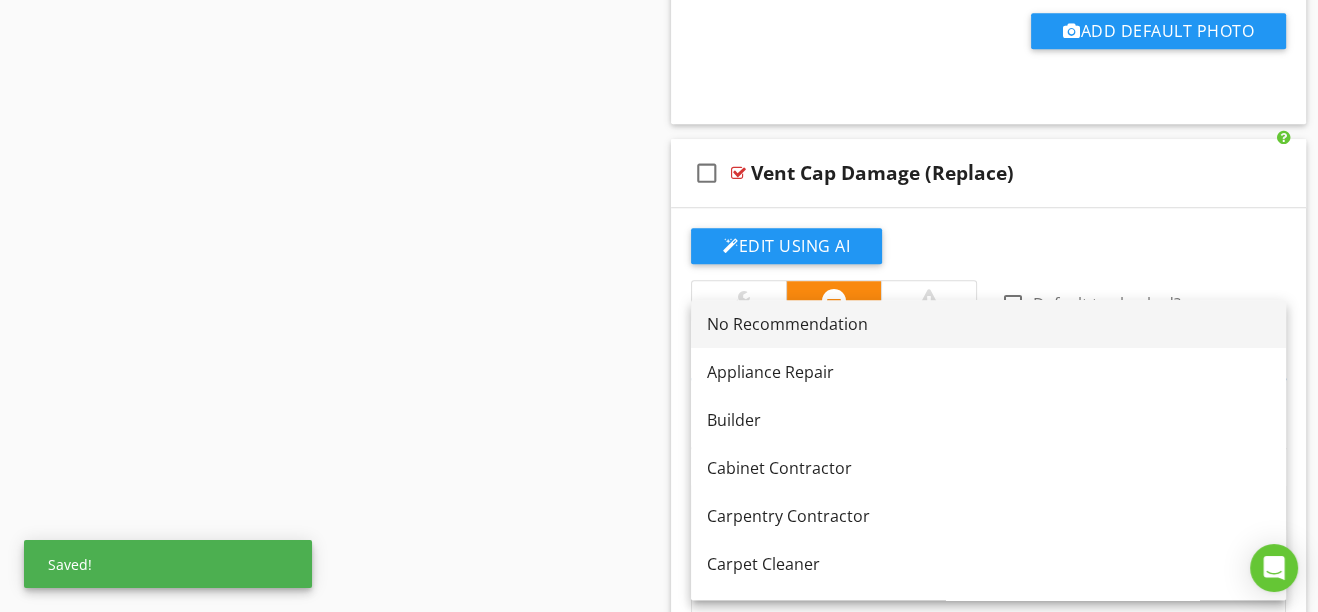 click on "No Recommendation" at bounding box center (988, 324) 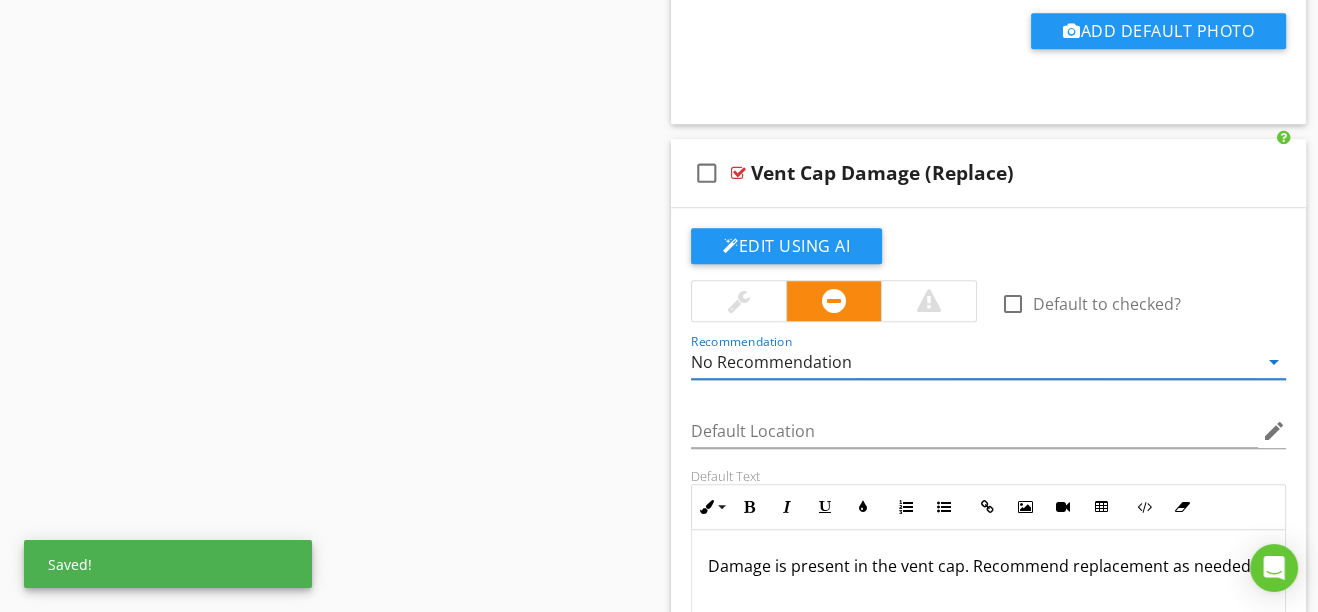 click on "Sections
Inspection Details           Roof           Exterior           Siding           Foundation/Structure           Attic/Roof Structure           Electrical           Heating           Air Conditioning/Heat Pumps           Interior           Plumbing           Fireplaces and Fuel-Burning Appliances           Garage           Outbuildings
Section
Attachments
Attachment
Items
General           Forced Air Furnace           Ductwork           Hydronic System           Venting System           Gas Fireplace/Stove           Electric Heating           Garage Heater           Miscellaneous
Item
Comments
New
Informational
New
Limitations
New
Observations   check_box_outline_blank     Select All     check_box_outline_blank" at bounding box center [659, -3838] 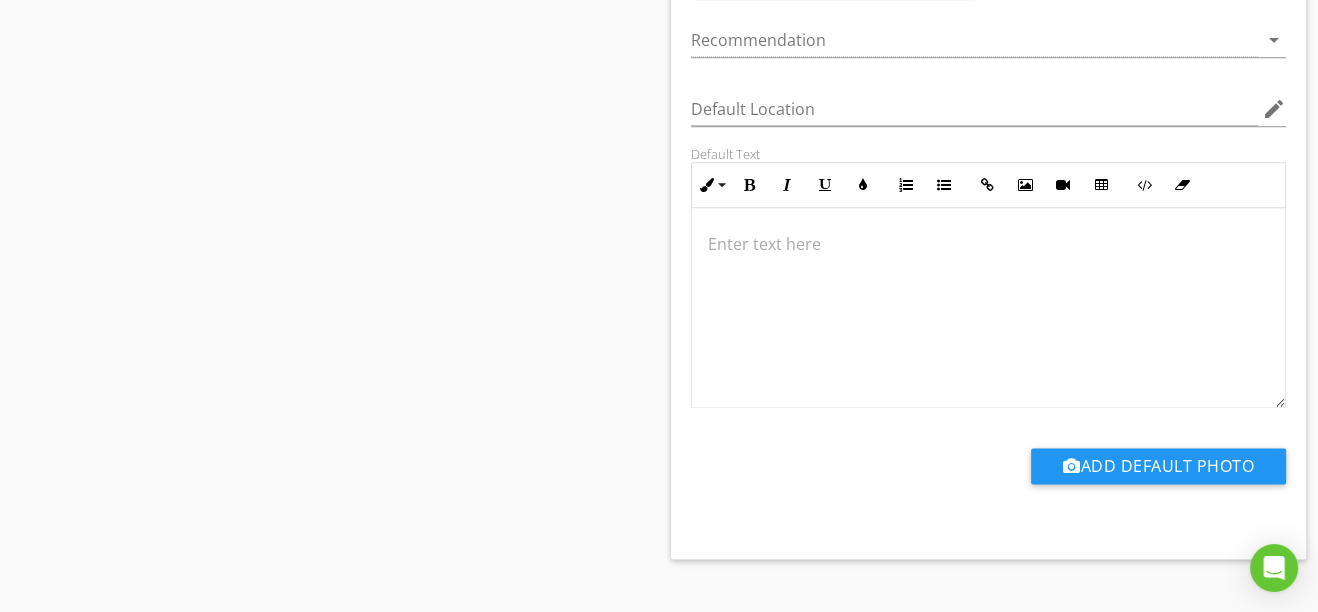 scroll, scrollTop: 10384, scrollLeft: 0, axis: vertical 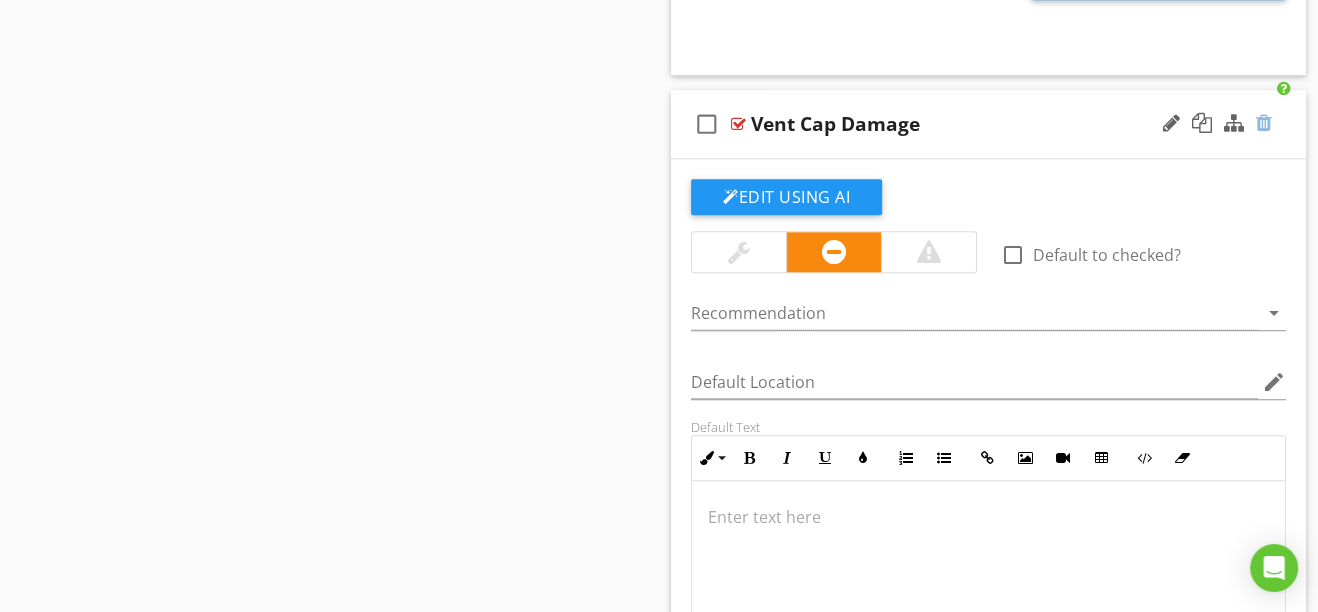 click at bounding box center [1264, 123] 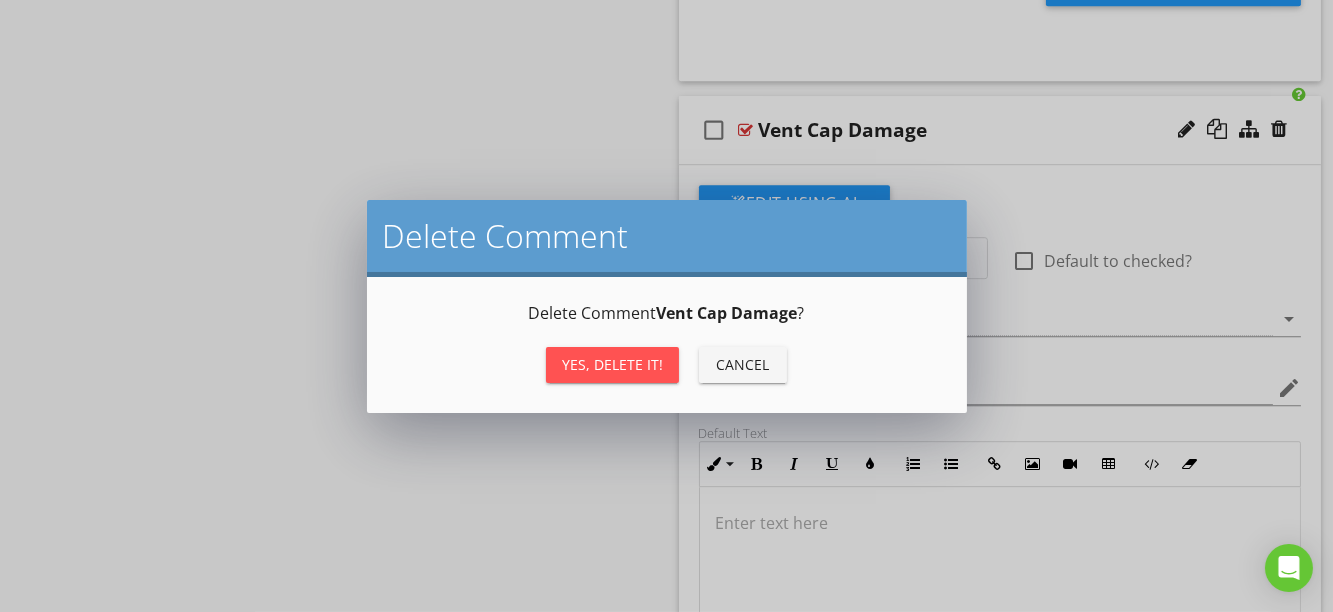 click on "Yes, Delete it!" at bounding box center (612, 364) 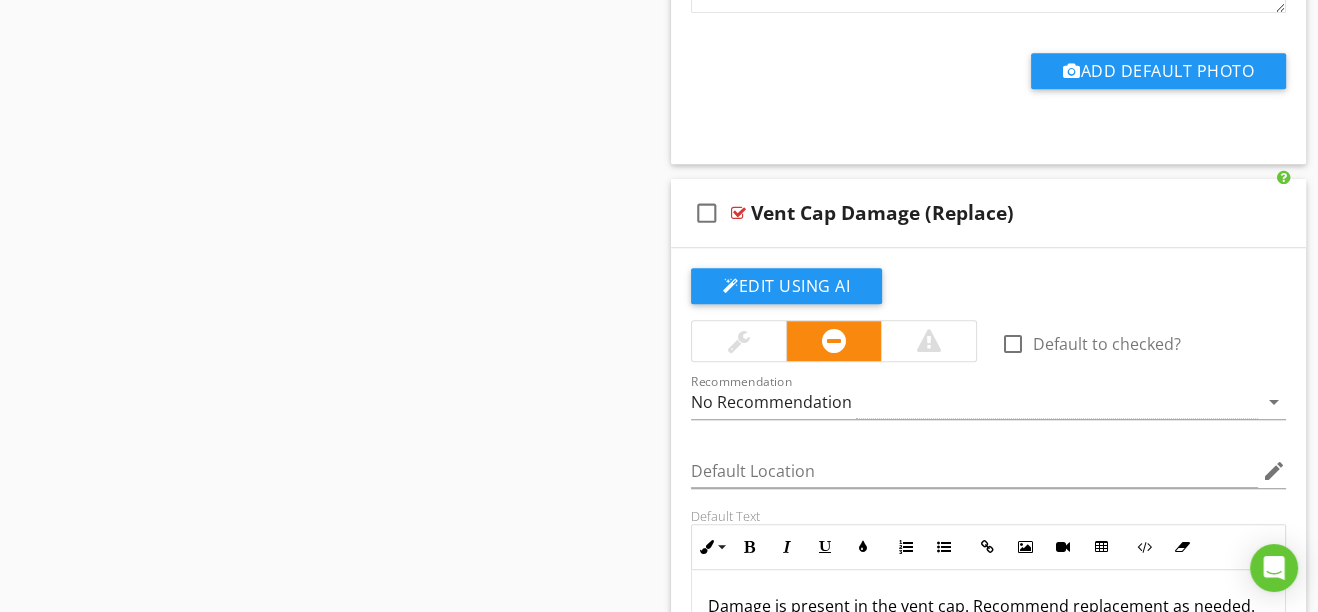 scroll, scrollTop: 9174, scrollLeft: 0, axis: vertical 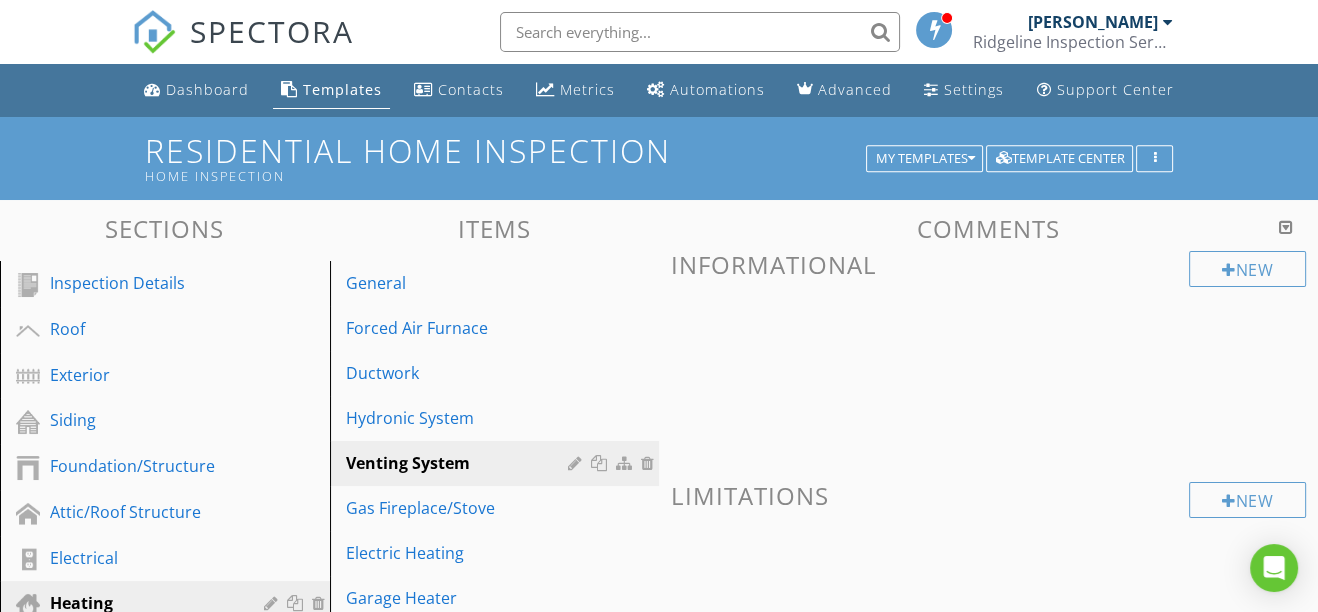 click at bounding box center [1286, 227] 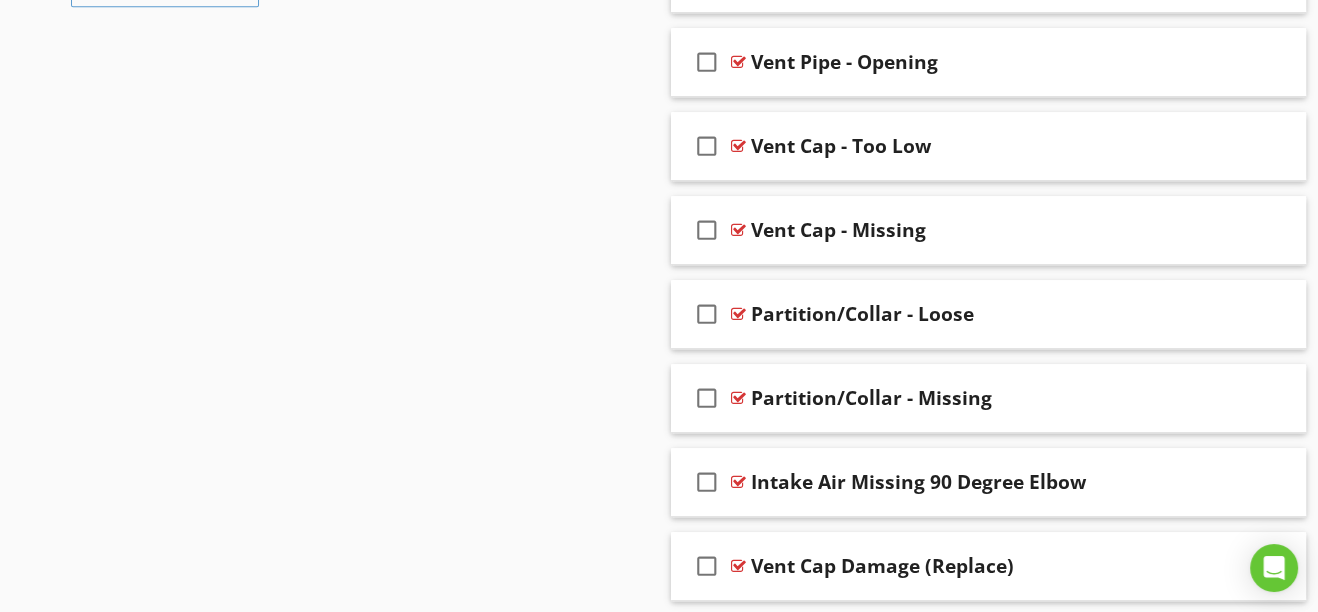scroll, scrollTop: 1238, scrollLeft: 0, axis: vertical 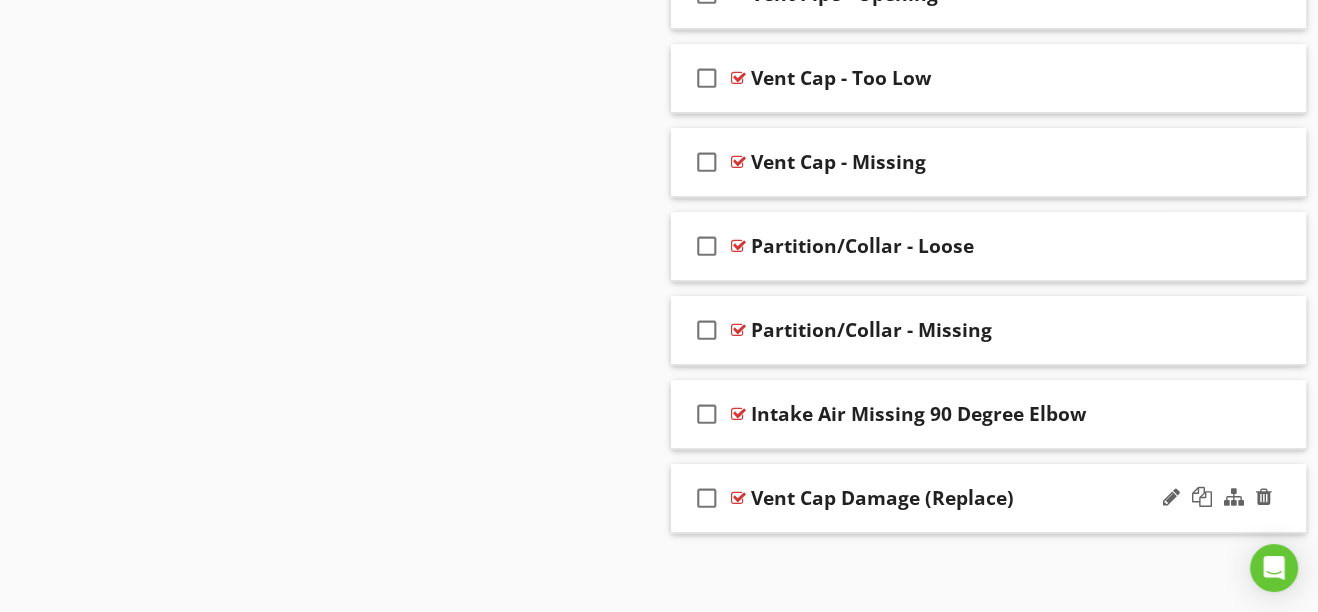 type 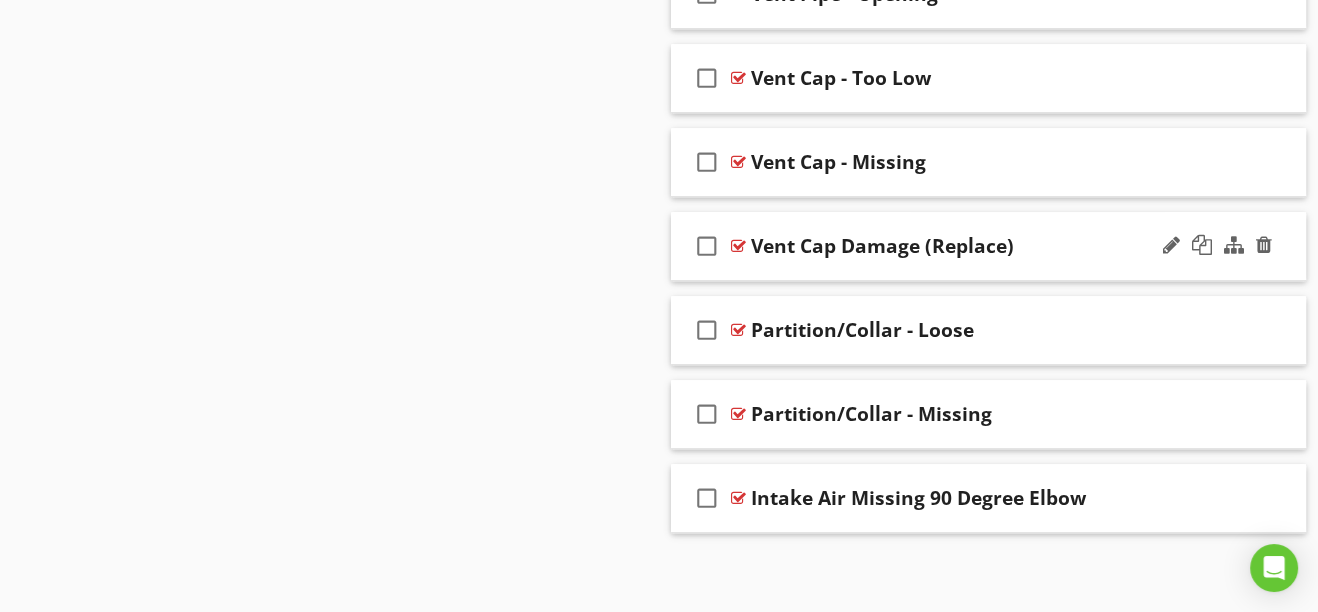 click at bounding box center [1217, 246] 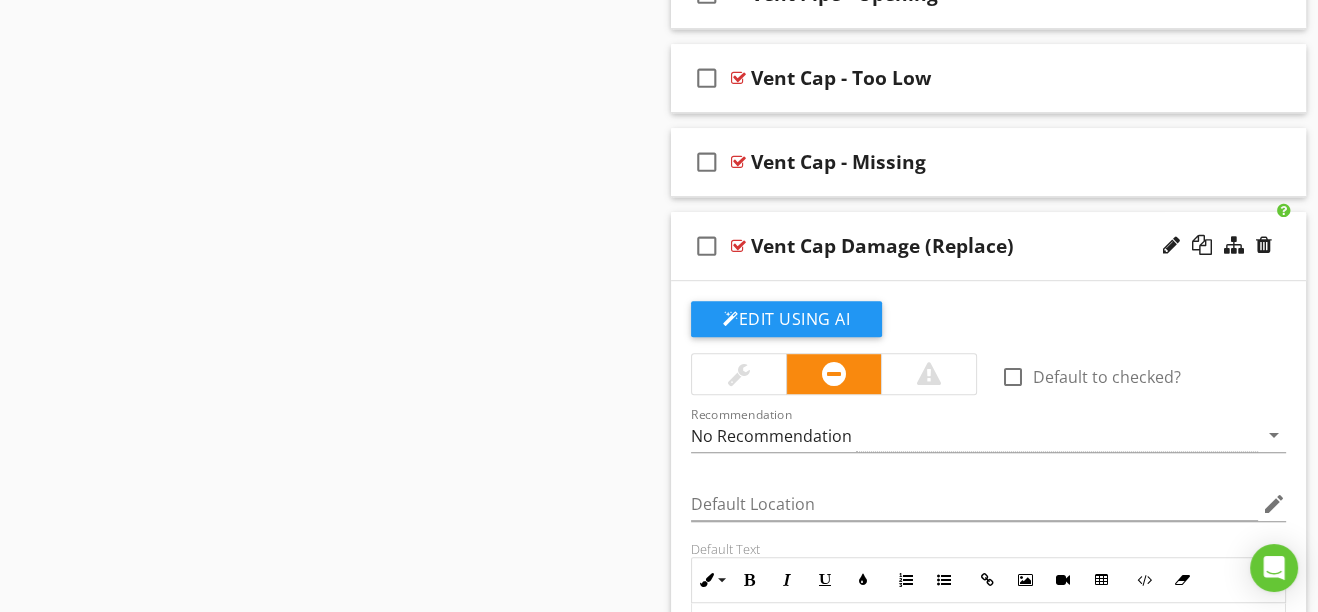 click at bounding box center (738, 246) 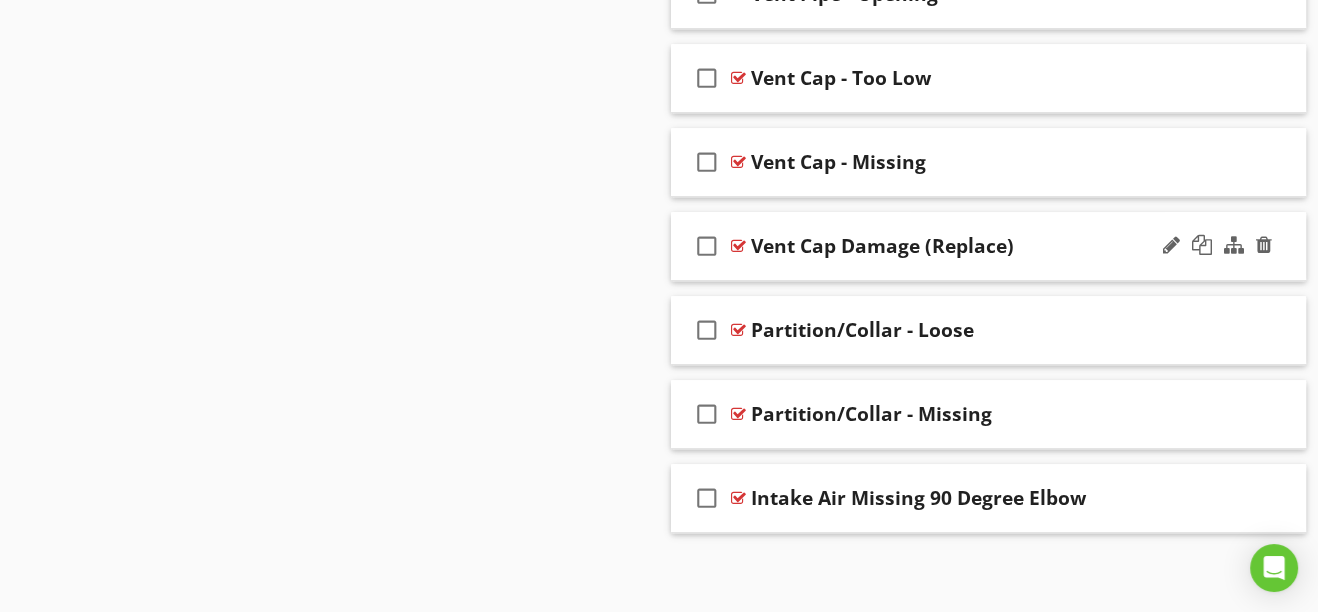 click at bounding box center (738, 246) 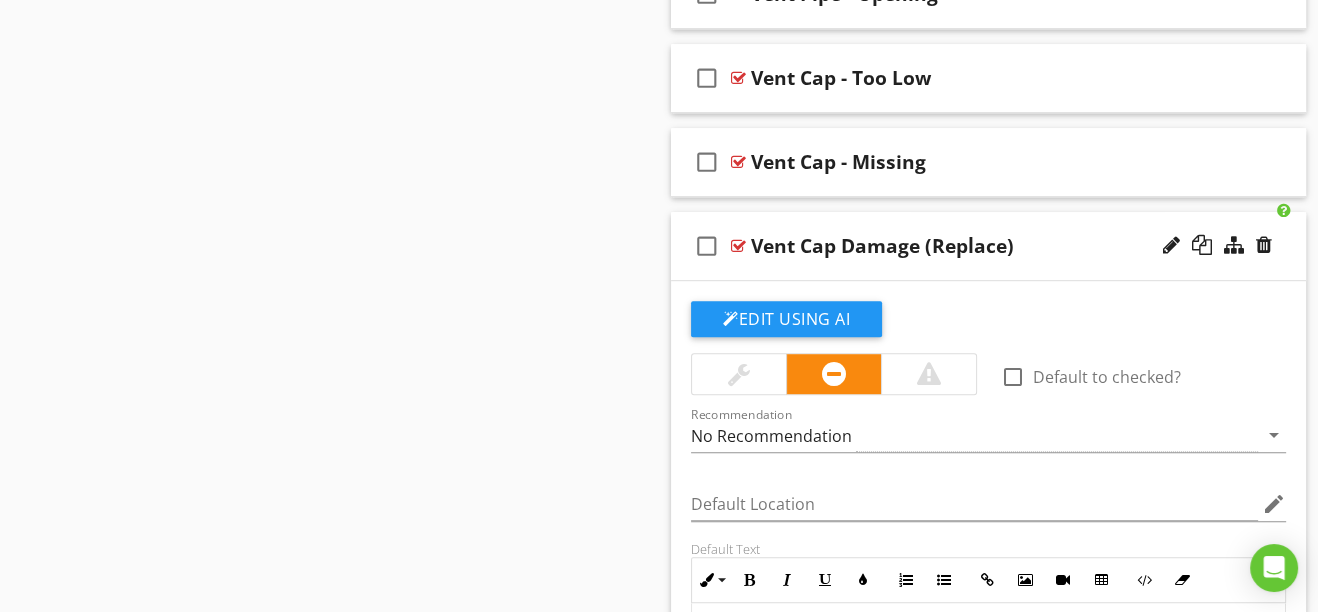 click on "Vent Cap Damage (Replace)" at bounding box center (882, 246) 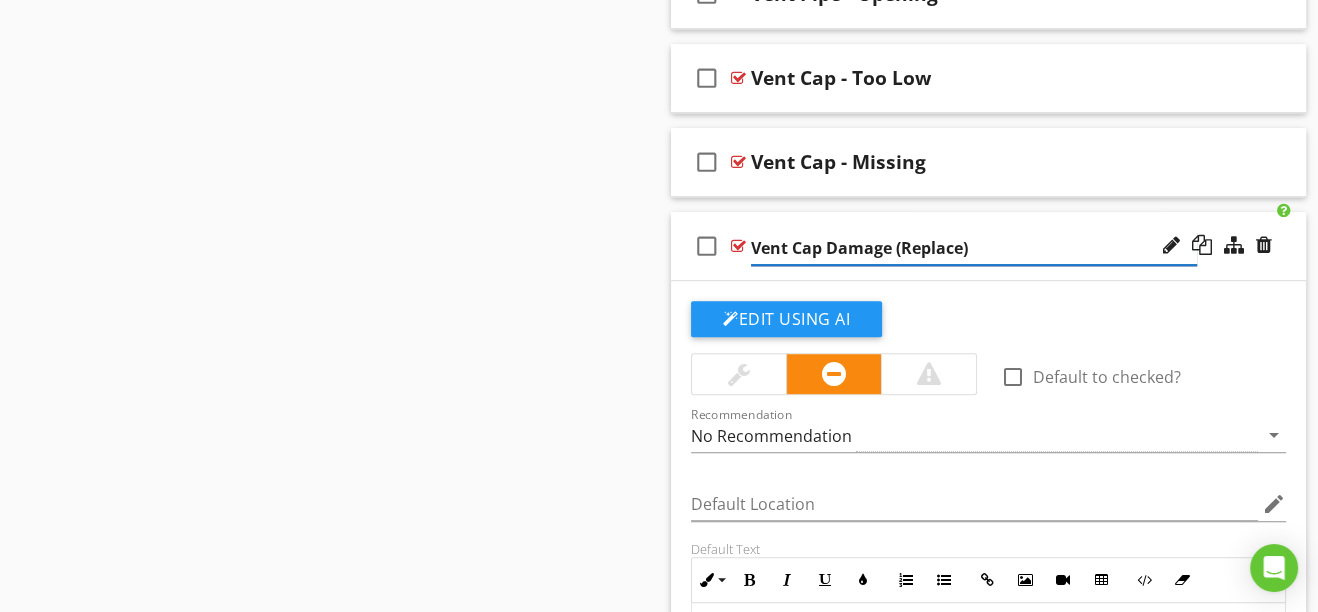 click on "Vent Cap Damage (Replace)" at bounding box center [974, 248] 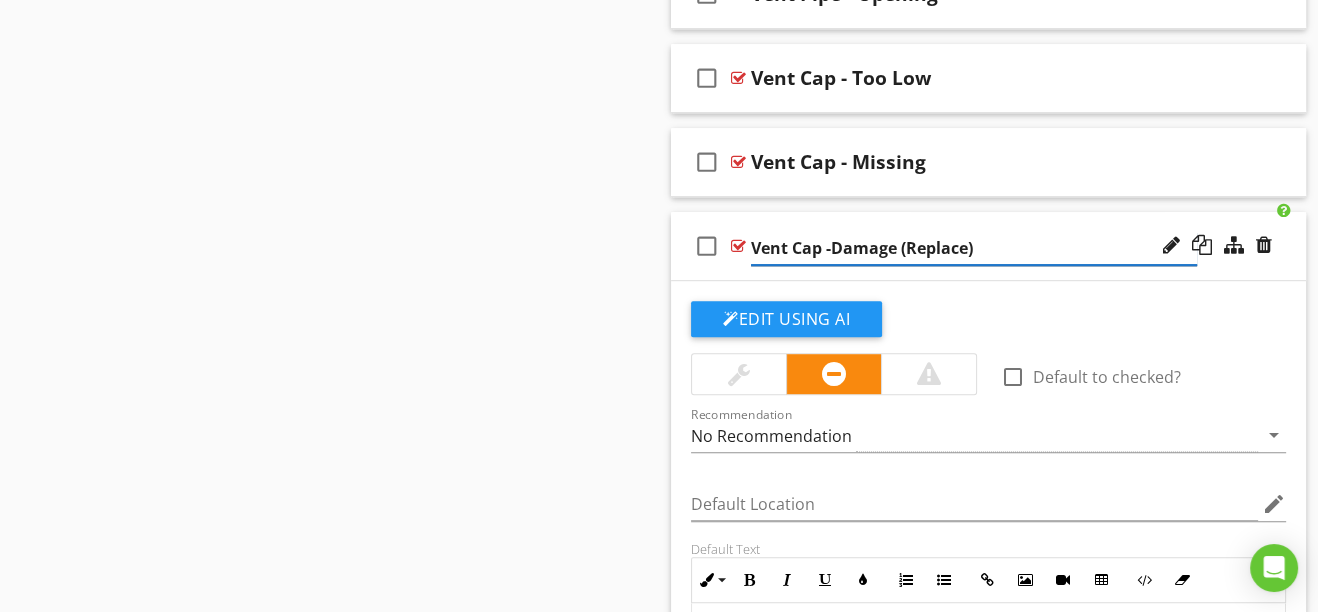 type on "Vent Cap - Damage (Replace)" 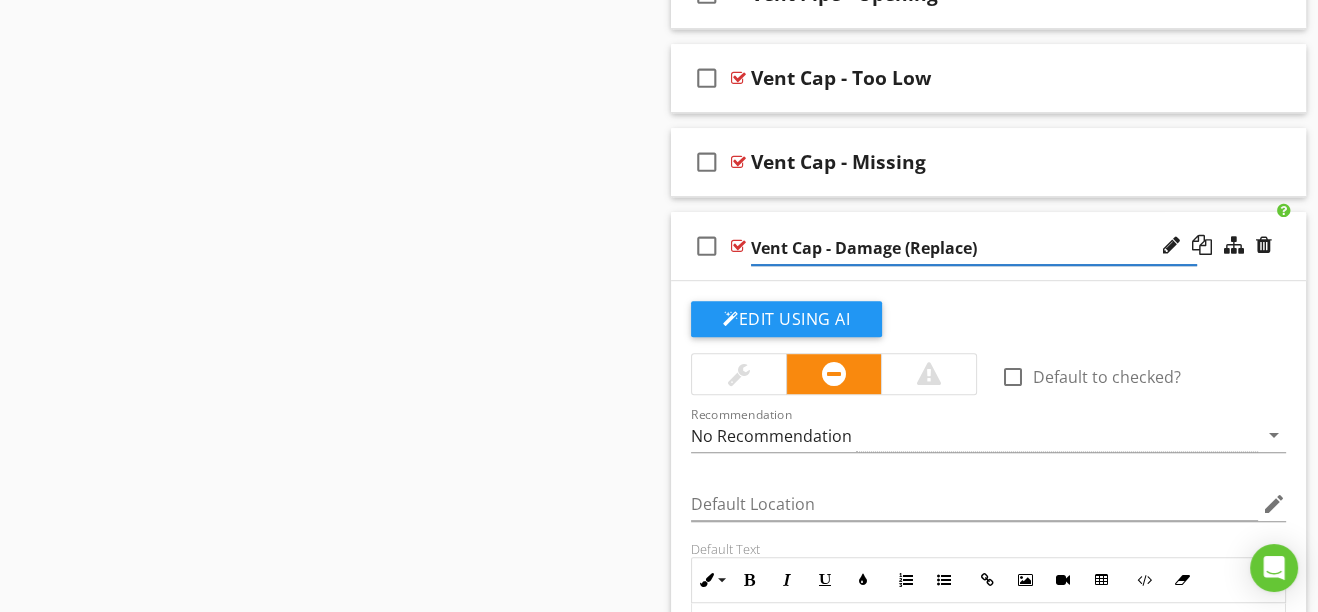 click on "Sections
Inspection Details           Roof           Exterior           Siding           Foundation/Structure           Attic/Roof Structure           Electrical           Heating           Air Conditioning/Heat Pumps           Interior           Plumbing           Fireplaces and Fuel-Burning Appliances           Garage           Outbuildings
Section
Attachments
Attachment
Items
General           Forced Air Furnace           Ductwork           Hydronic System           Venting System           Gas Fireplace/Stove           Electric Heating           Garage Heater           Miscellaneous
Item
Comments
New
Informational
New
Limitations
New
Observations   check_box_outline_blank     Select All     check_box_outline_blank" at bounding box center [659, 116] 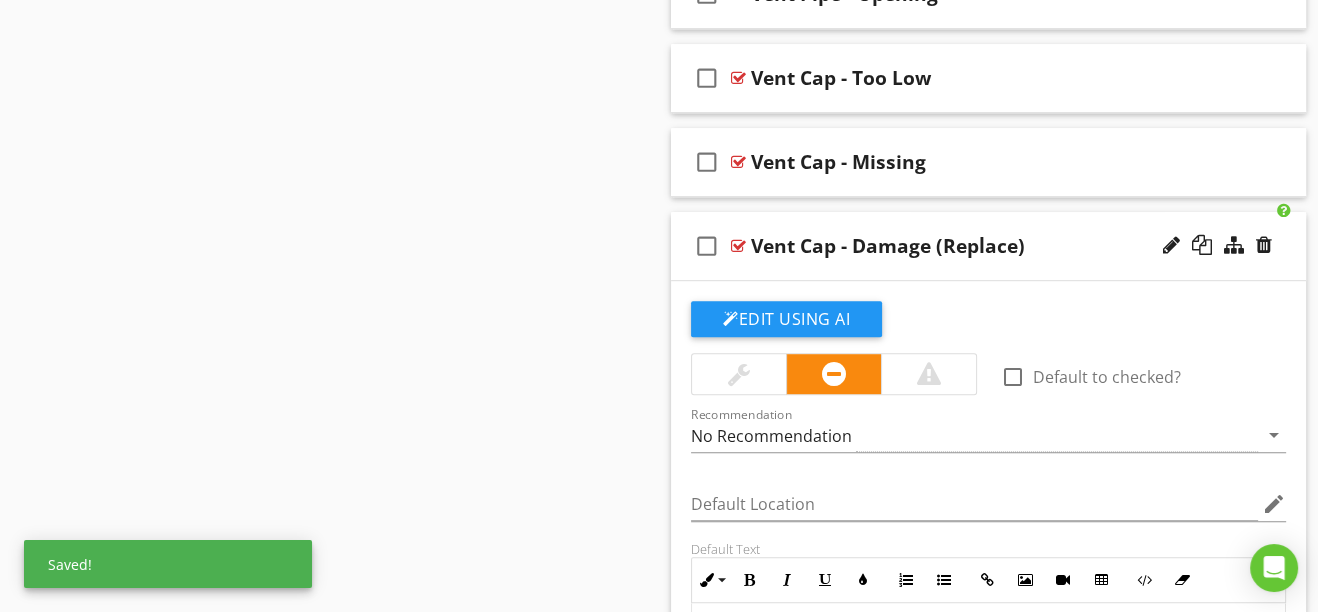 click at bounding box center (738, 246) 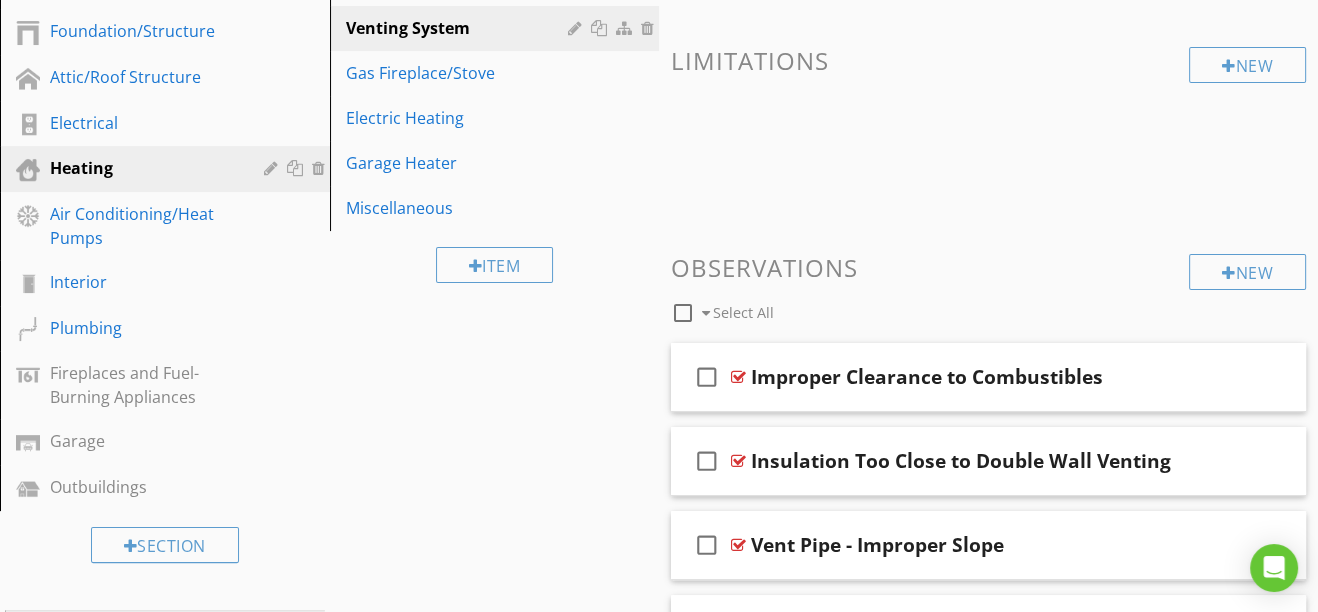 scroll, scrollTop: 329, scrollLeft: 0, axis: vertical 